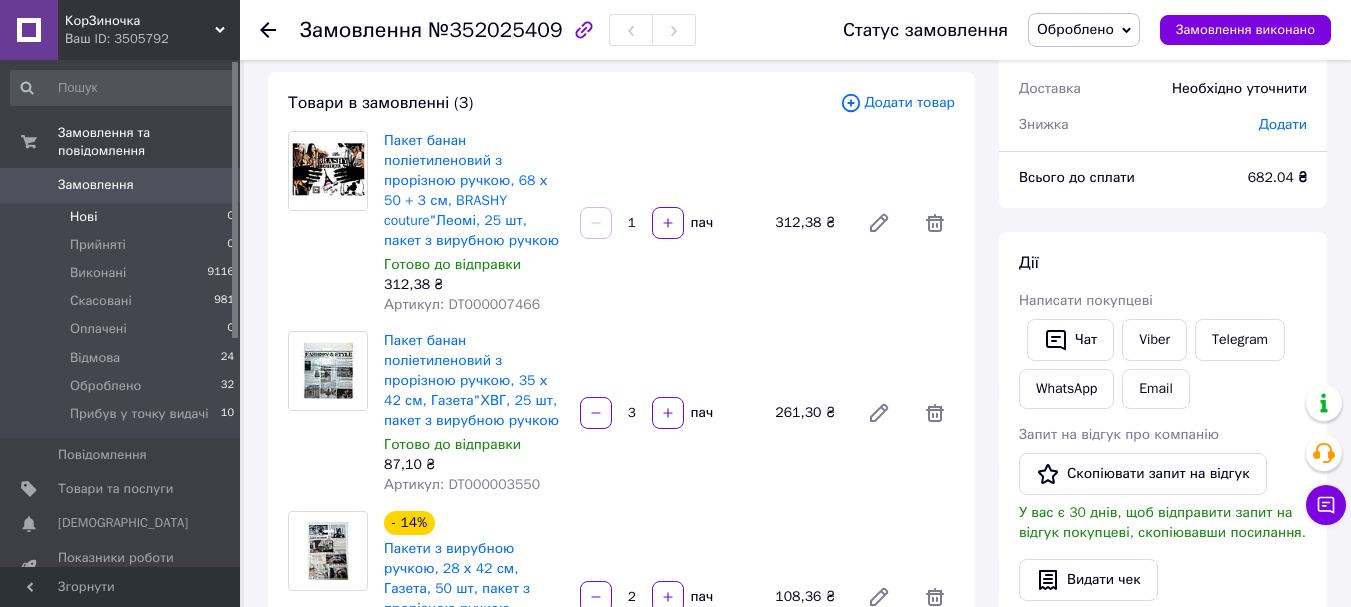 scroll, scrollTop: 100, scrollLeft: 0, axis: vertical 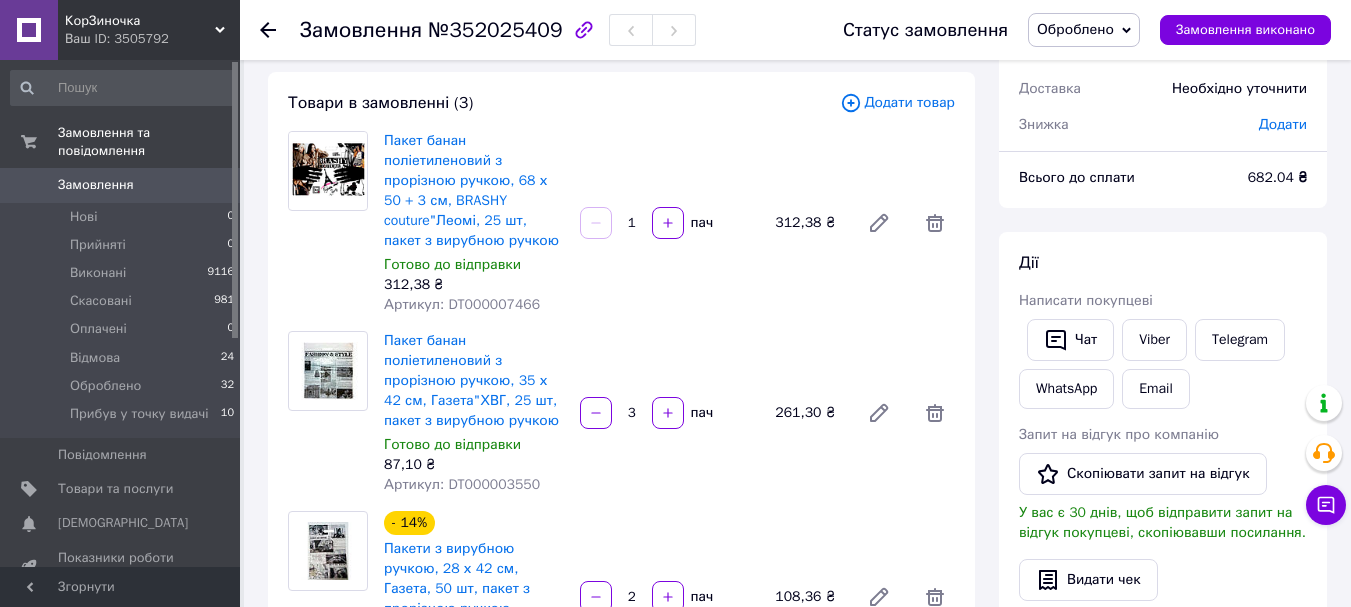 click on "Замовлення" at bounding box center (96, 185) 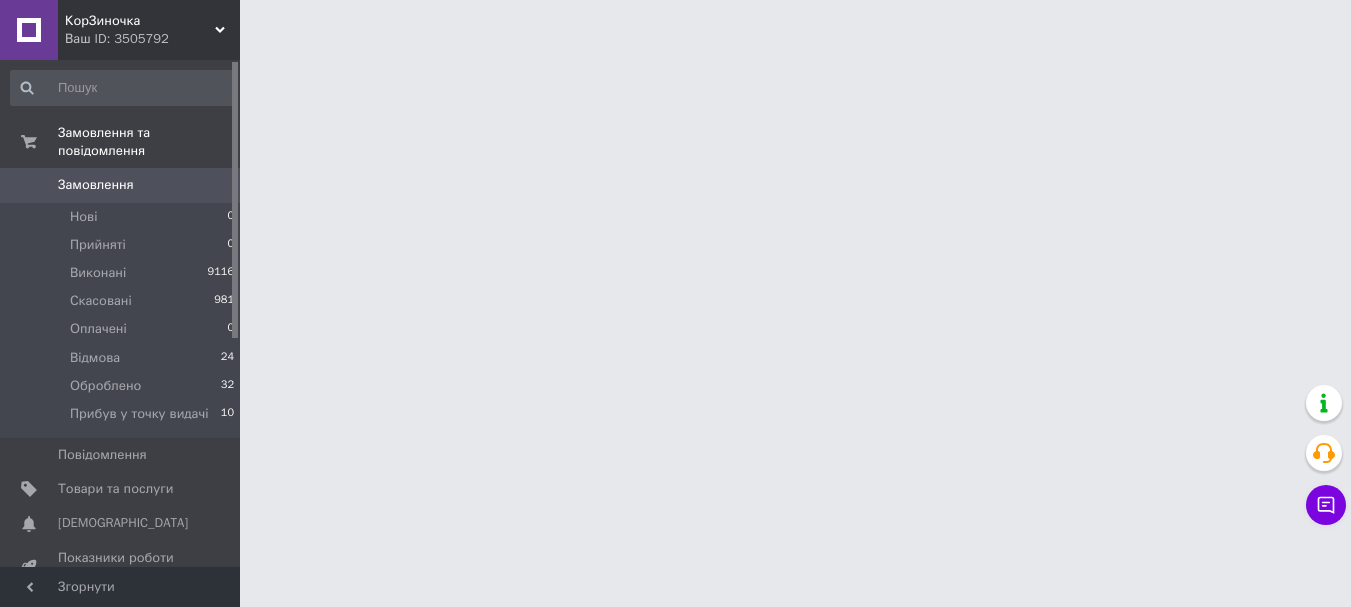 scroll, scrollTop: 0, scrollLeft: 0, axis: both 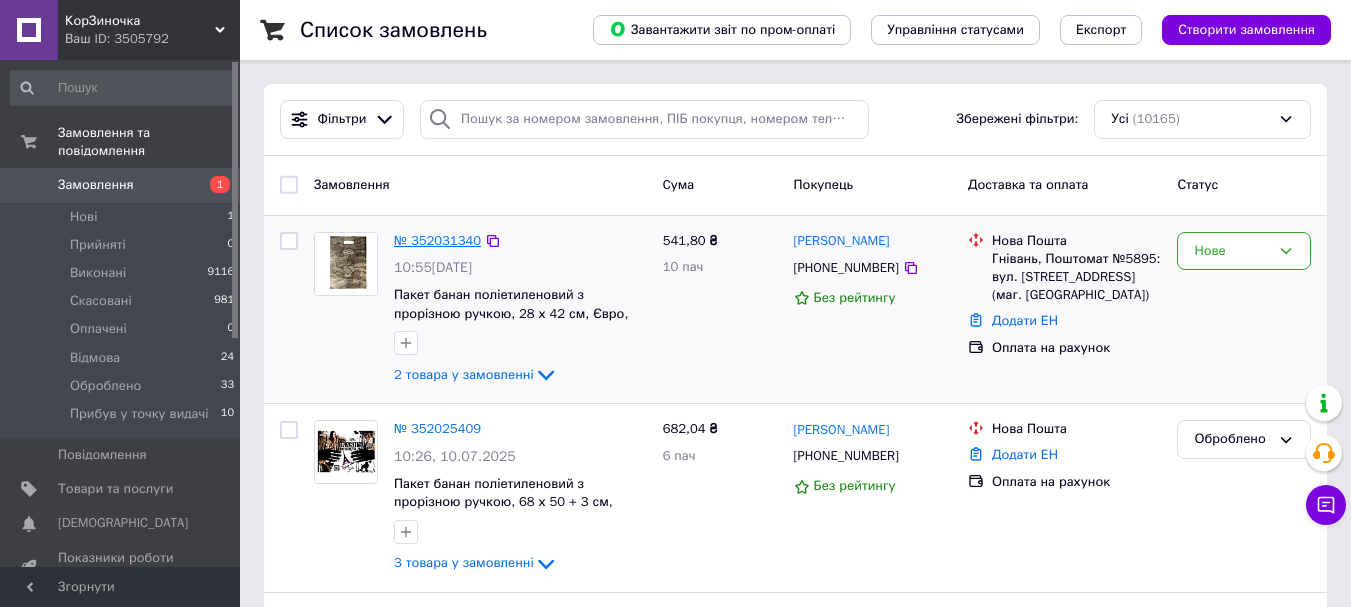 click on "№ 352031340" at bounding box center (437, 240) 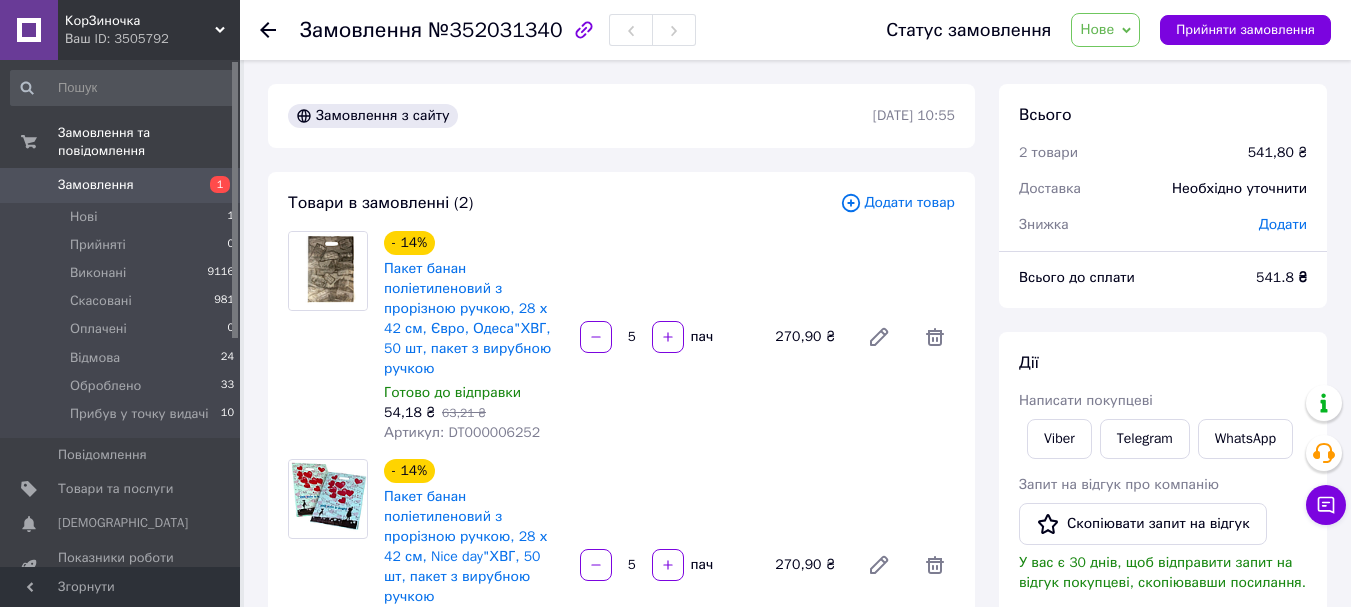 click on "Нове" at bounding box center [1097, 29] 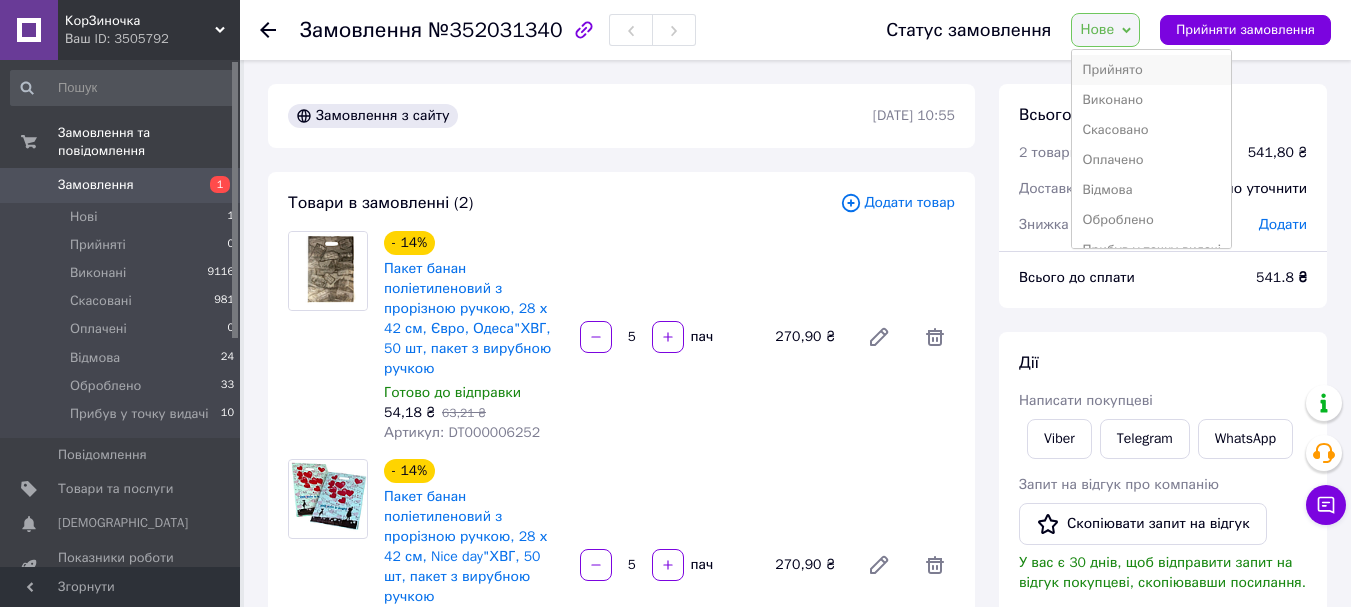 click on "Прийнято" at bounding box center (1151, 70) 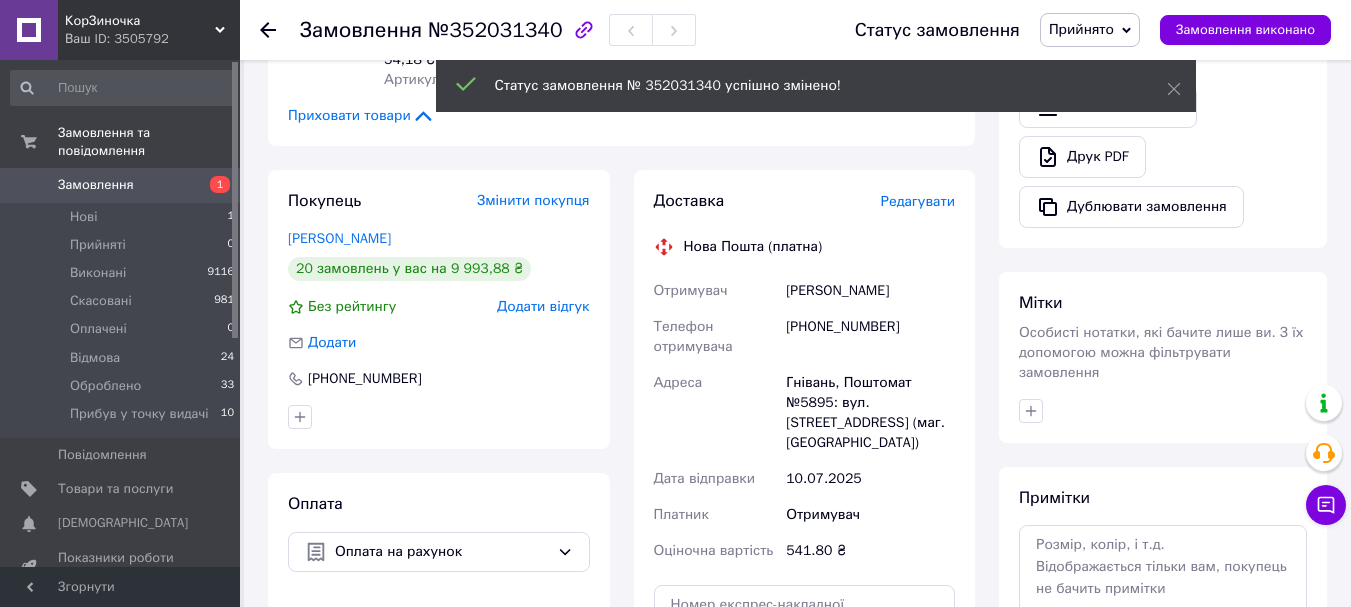 scroll, scrollTop: 600, scrollLeft: 0, axis: vertical 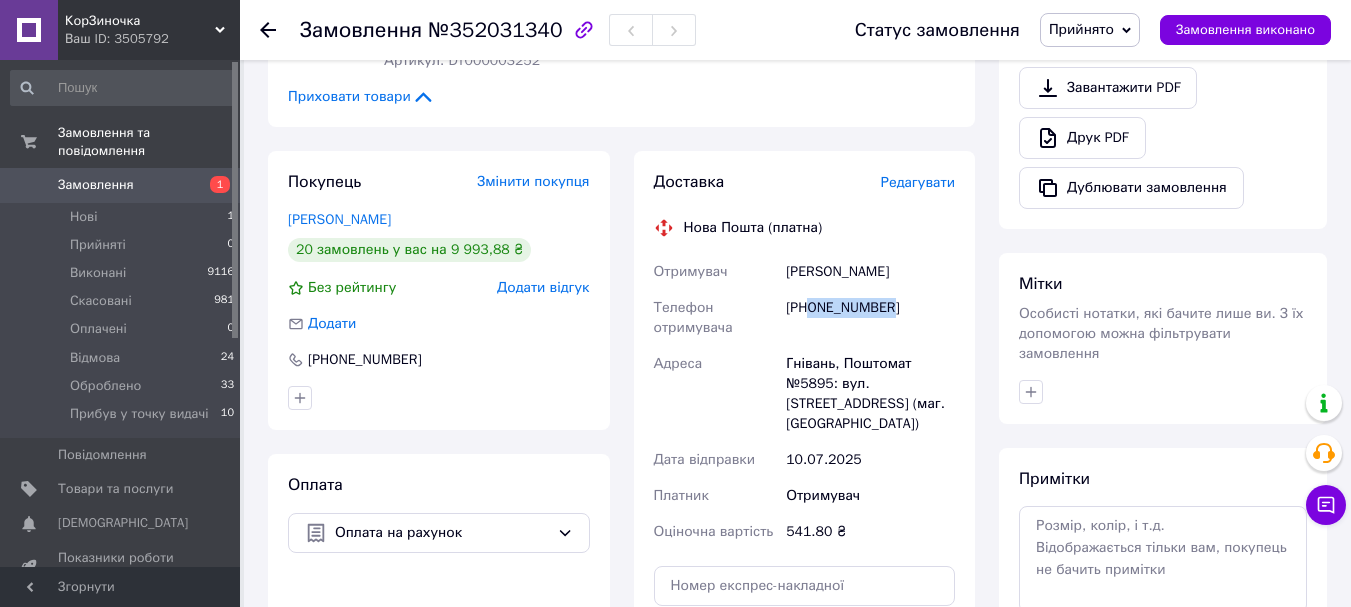 drag, startPoint x: 811, startPoint y: 270, endPoint x: 893, endPoint y: 275, distance: 82.1523 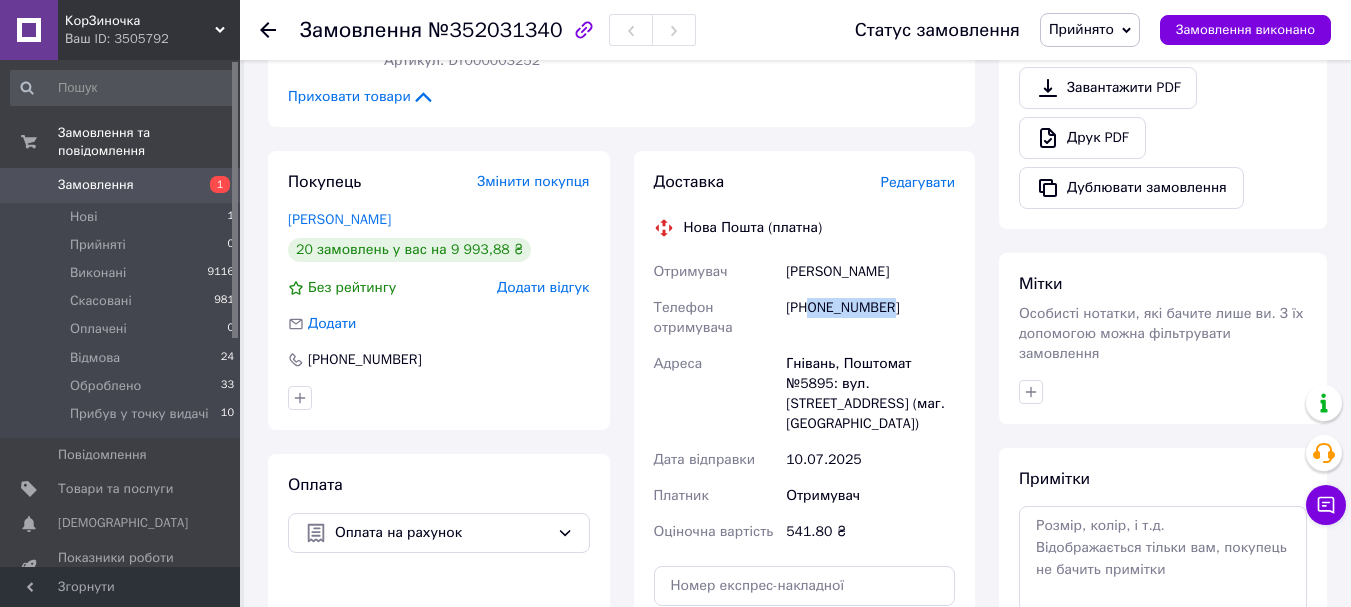 copy on "0680152269" 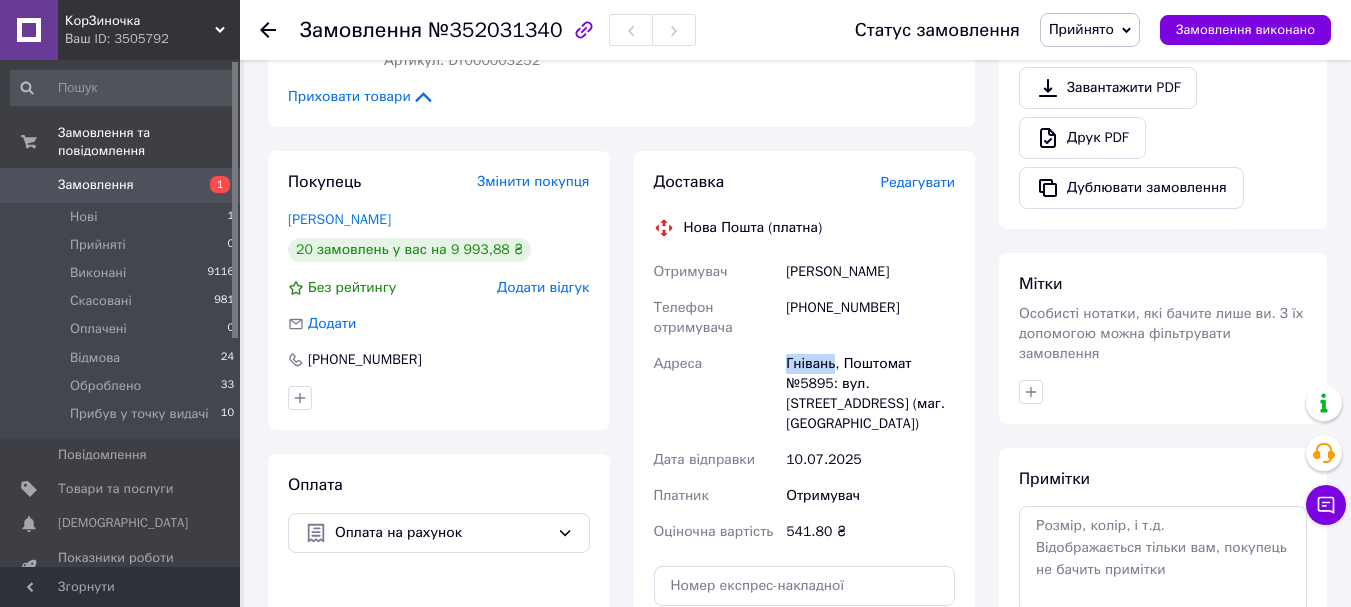 drag, startPoint x: 787, startPoint y: 325, endPoint x: 832, endPoint y: 327, distance: 45.044422 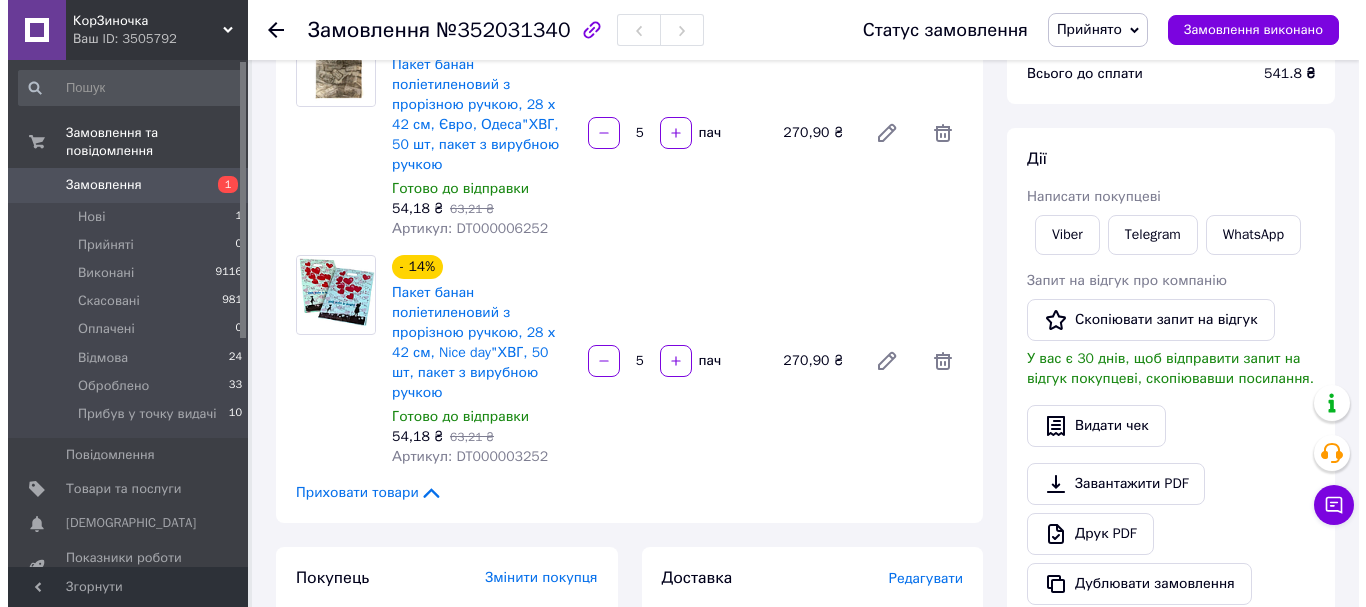 scroll, scrollTop: 0, scrollLeft: 0, axis: both 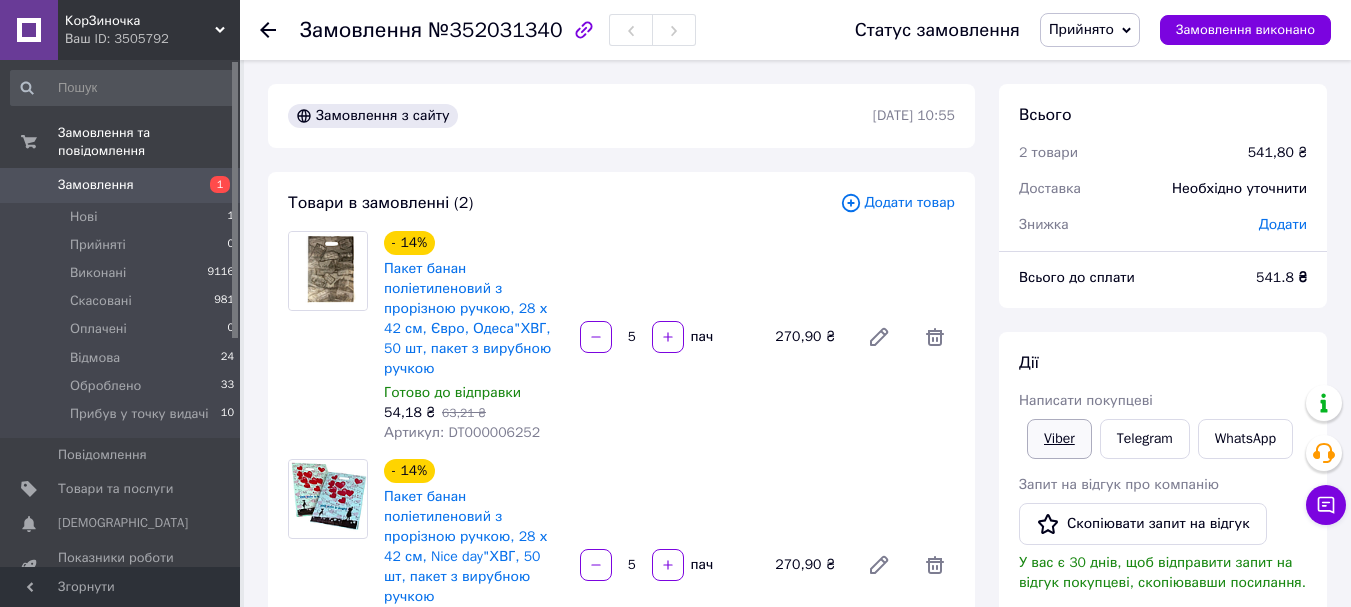 click on "Viber" at bounding box center (1059, 439) 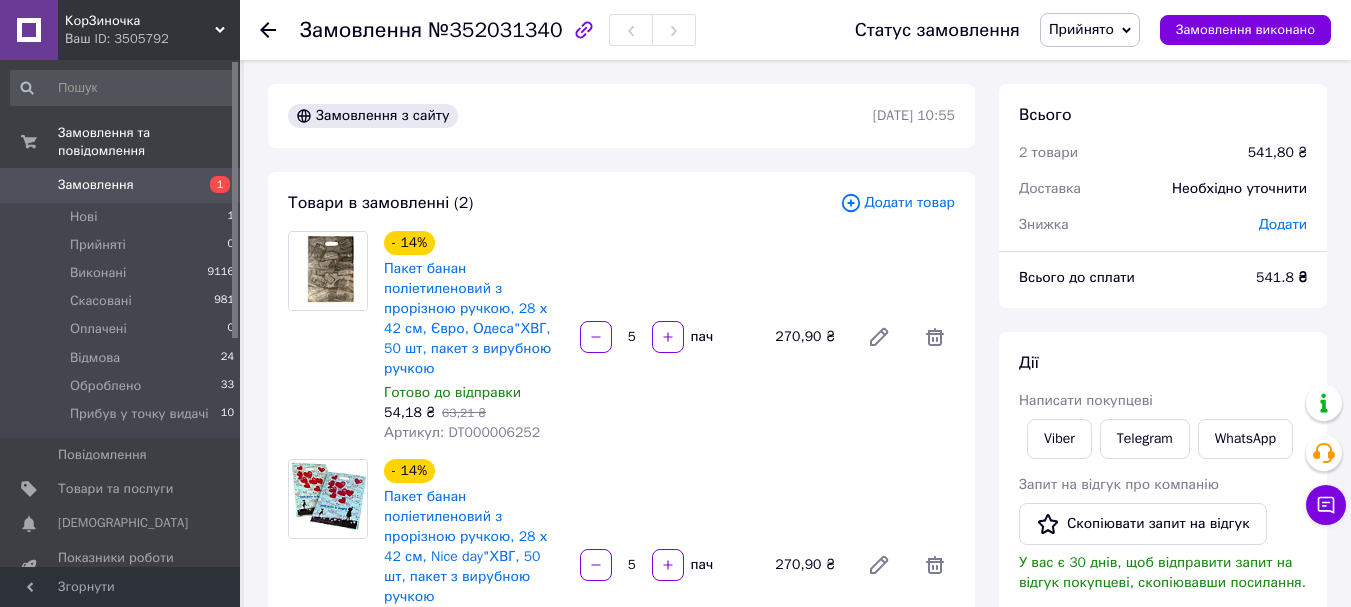click on "Прийнято" at bounding box center [1081, 29] 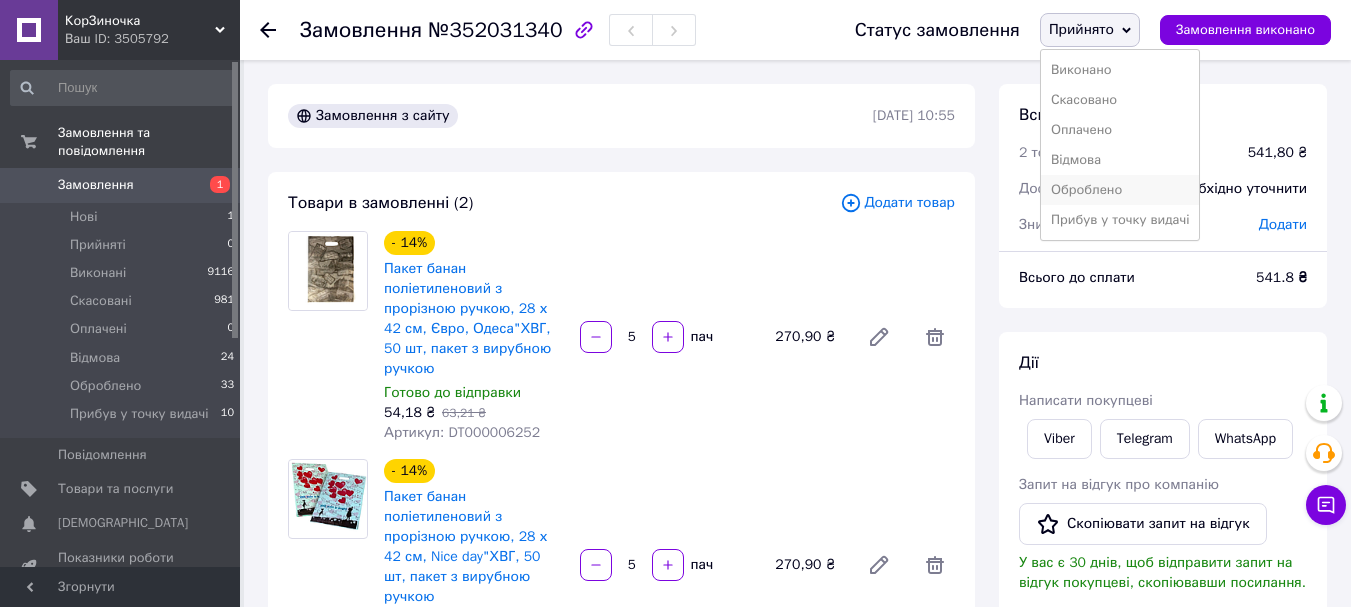 click on "Оброблено" at bounding box center (1120, 190) 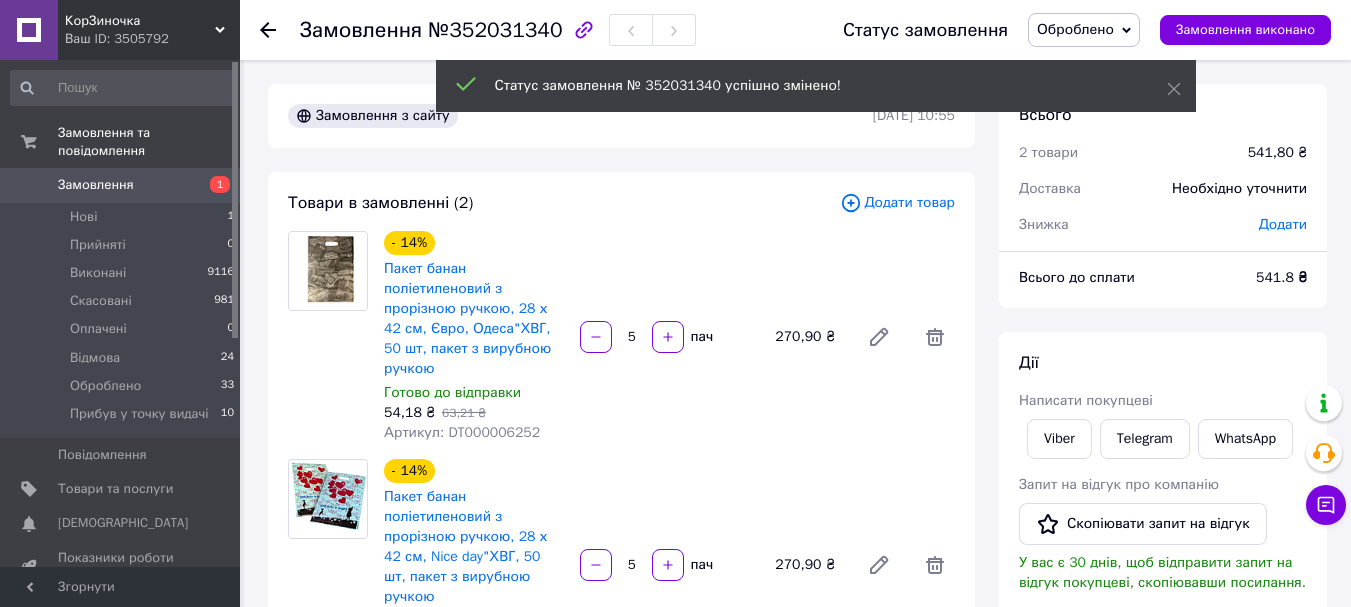 click on "Замовлення" at bounding box center (96, 185) 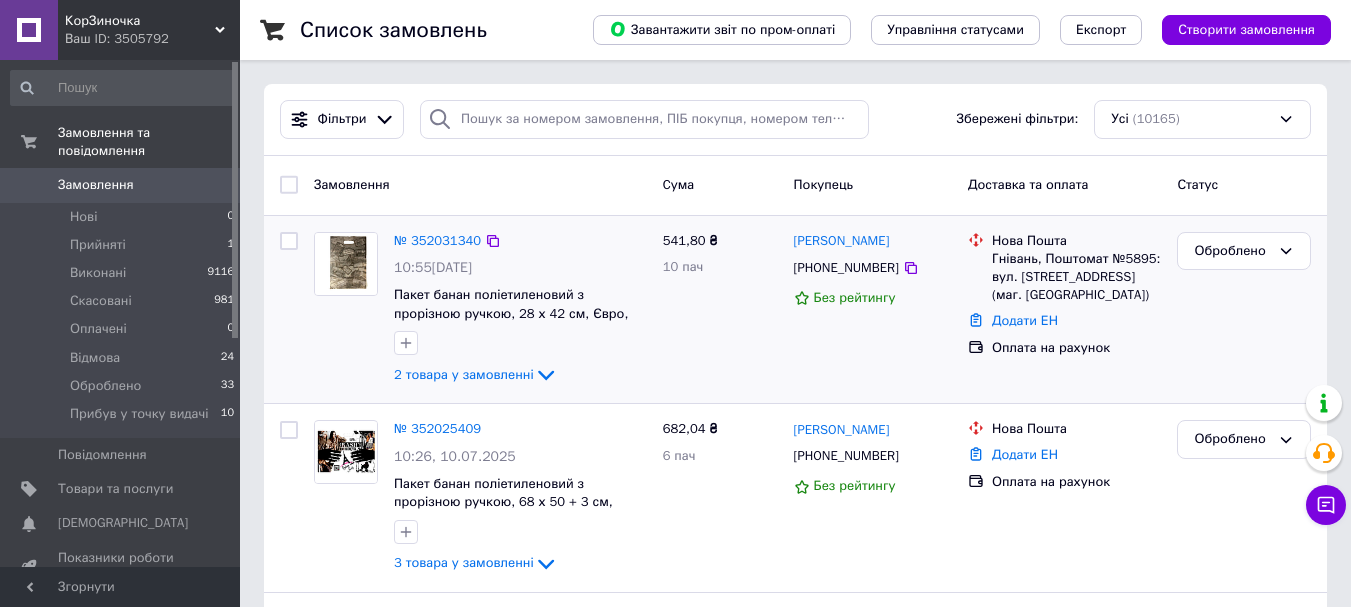 scroll, scrollTop: 300, scrollLeft: 0, axis: vertical 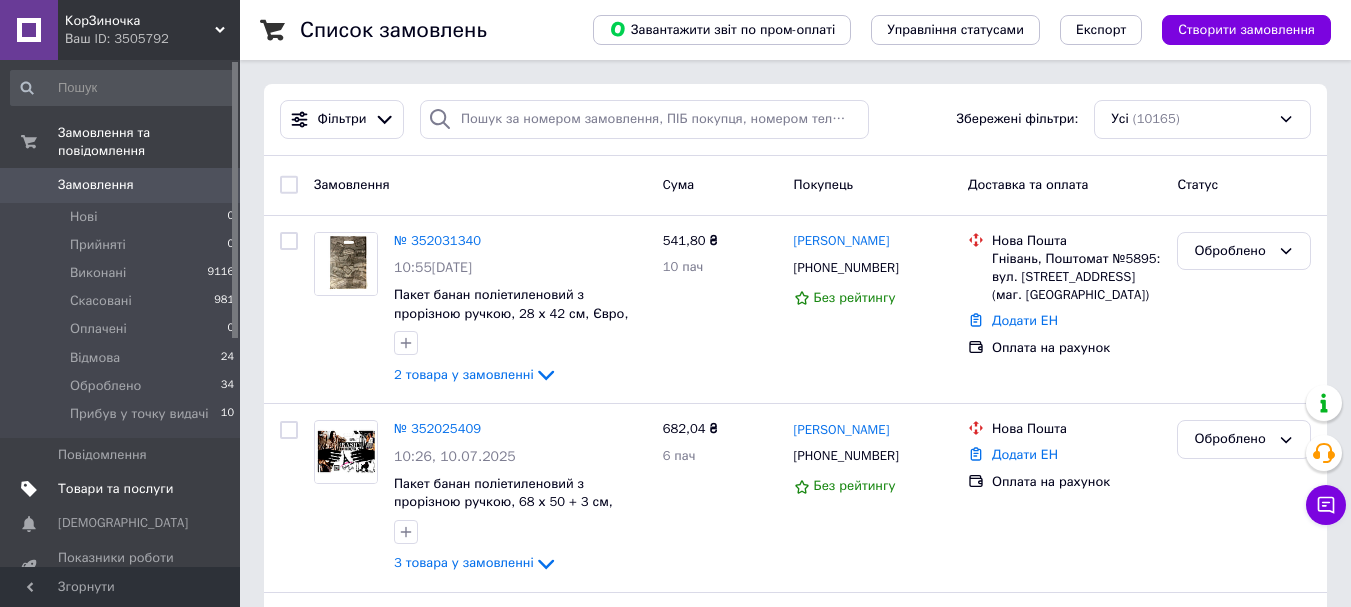click on "Товари та послуги" at bounding box center (115, 489) 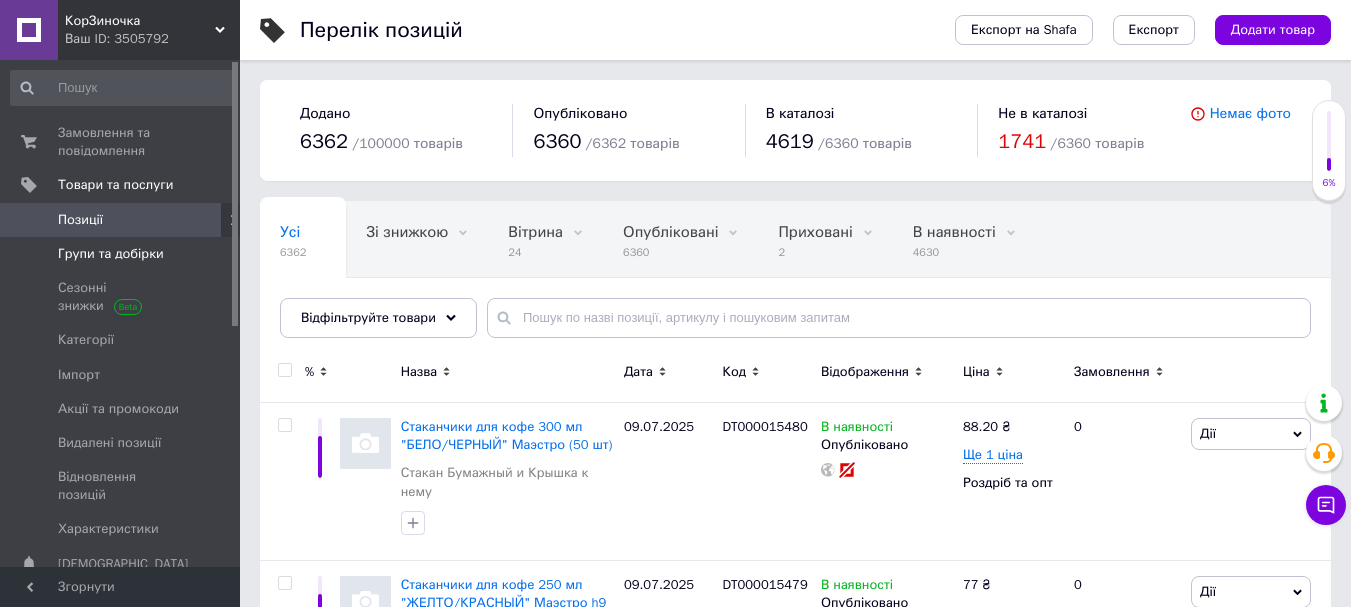 click on "Групи та добірки" at bounding box center (111, 254) 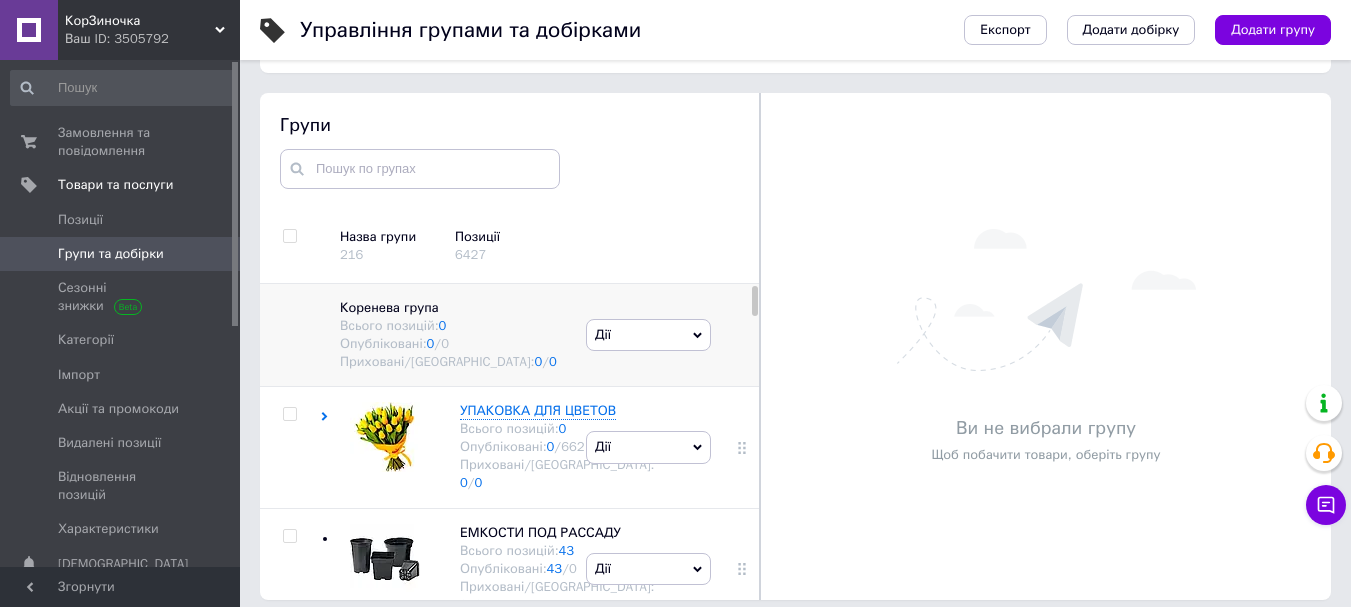 scroll, scrollTop: 113, scrollLeft: 0, axis: vertical 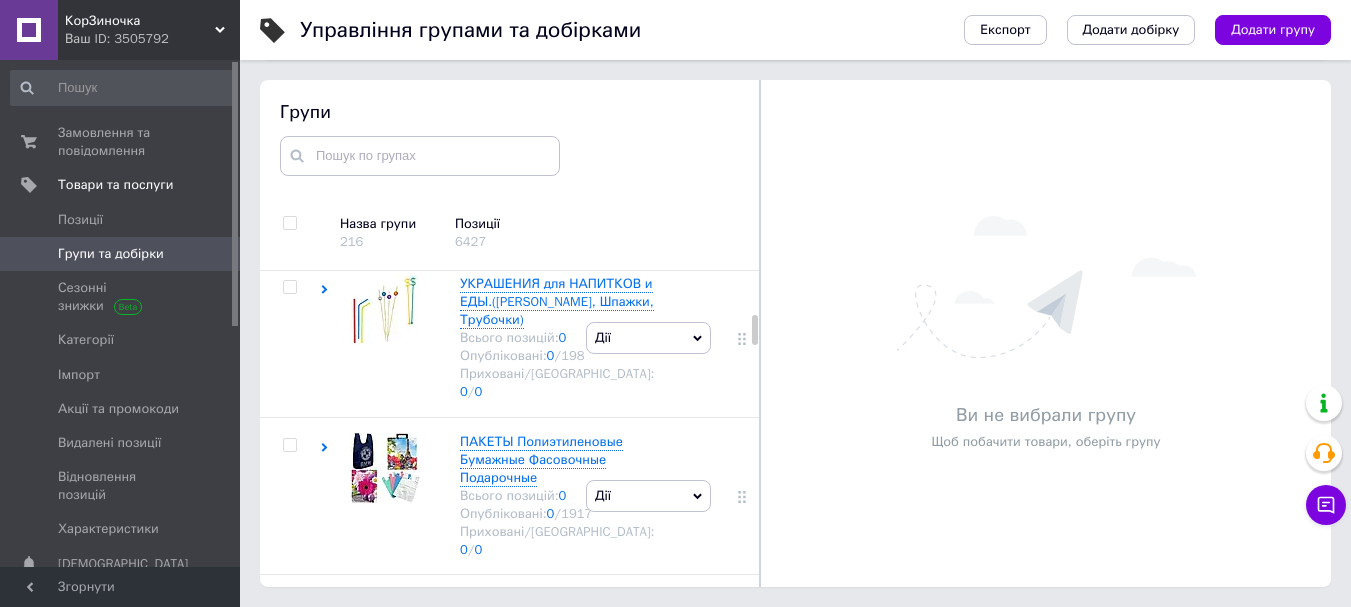 click on "ОДНОРАЗОВАЯ ПОСУДА" at bounding box center (538, 161) 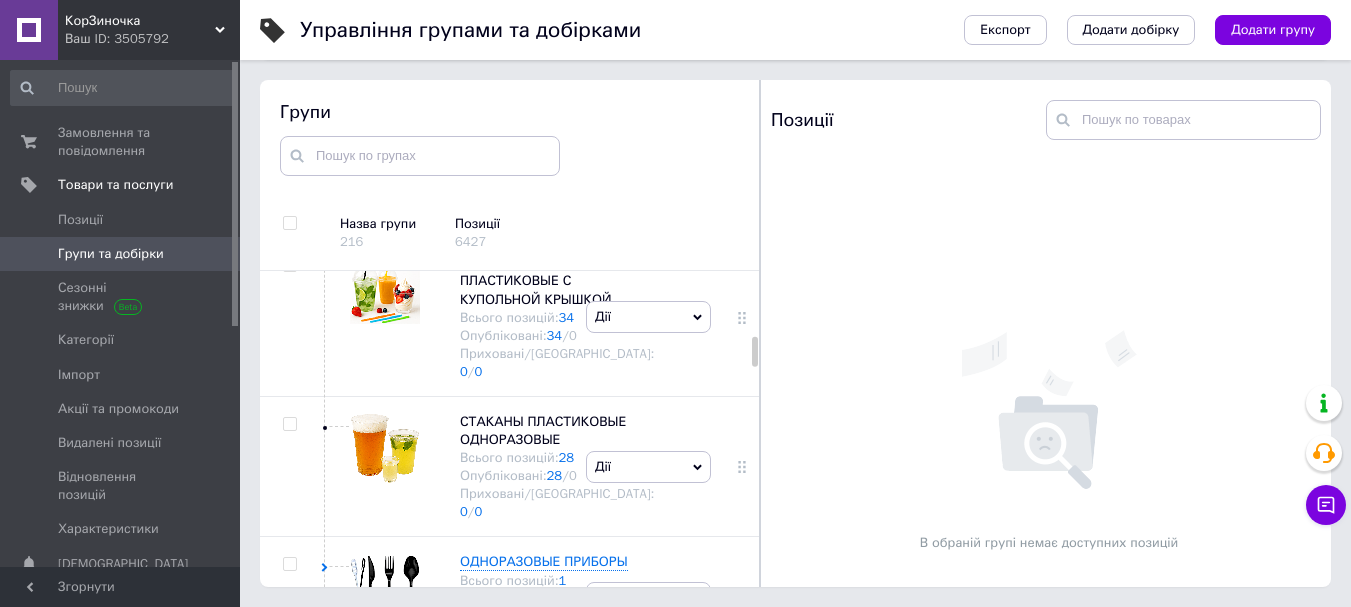 scroll, scrollTop: 1500, scrollLeft: 0, axis: vertical 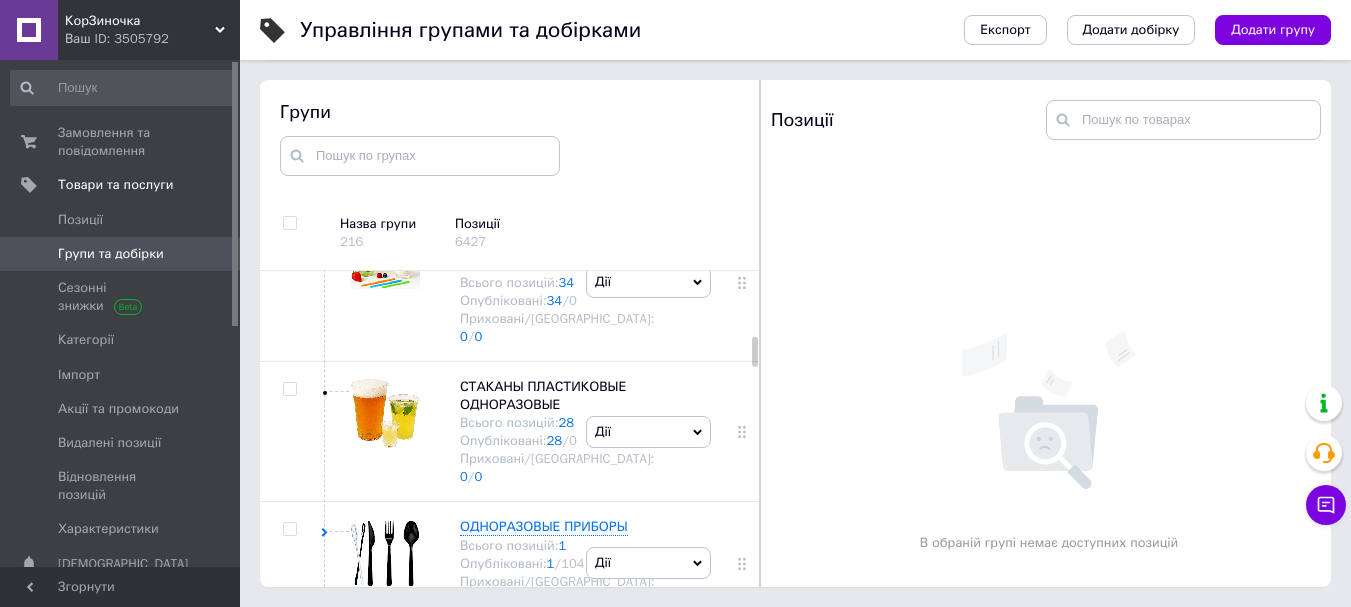 click on "Стакан Бумажный и Крышка к нему" at bounding box center [554, -45] 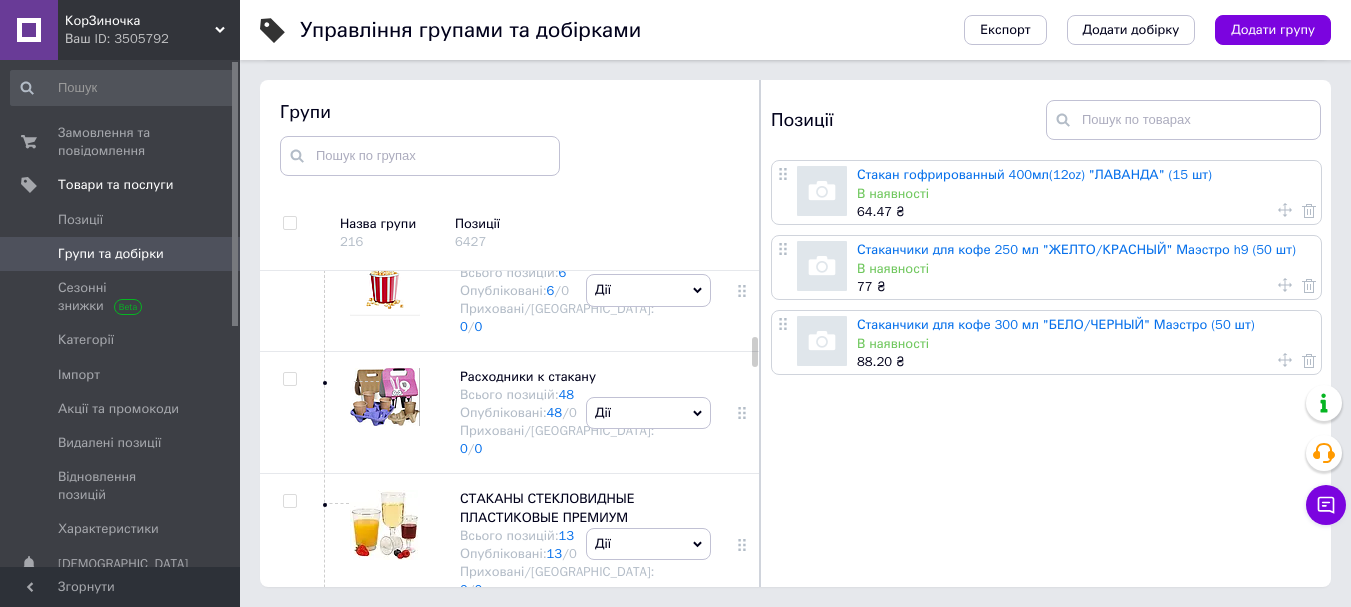 scroll, scrollTop: 1600, scrollLeft: 0, axis: vertical 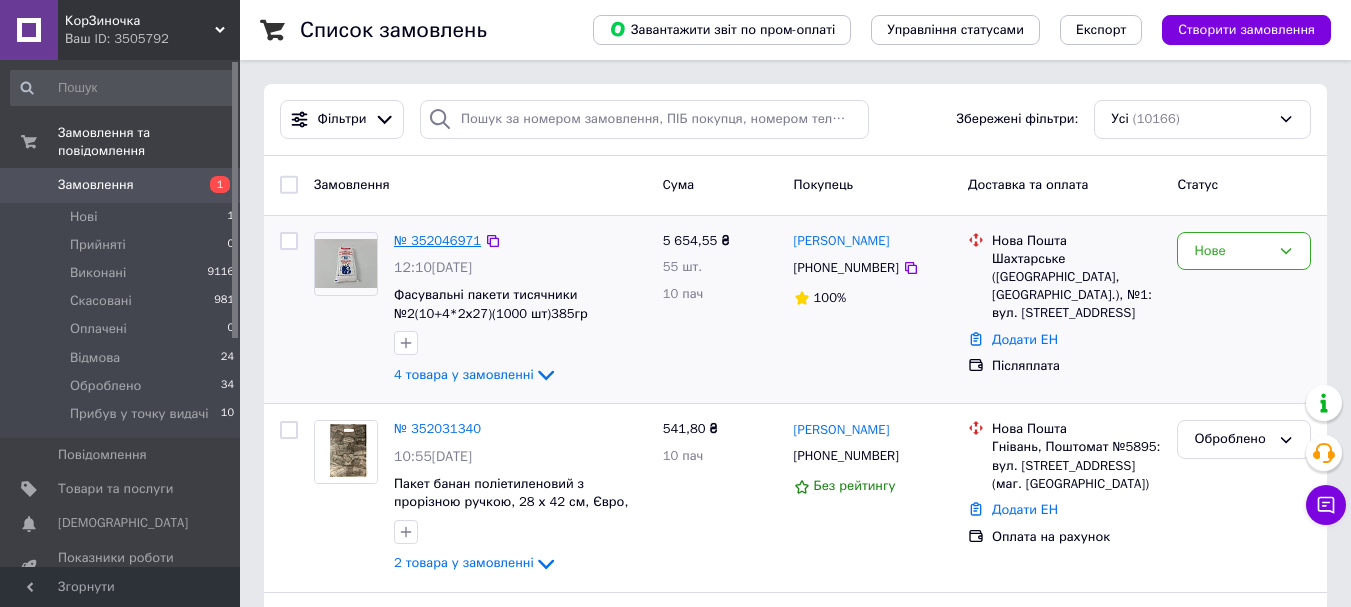 click on "№ 352046971" at bounding box center [437, 240] 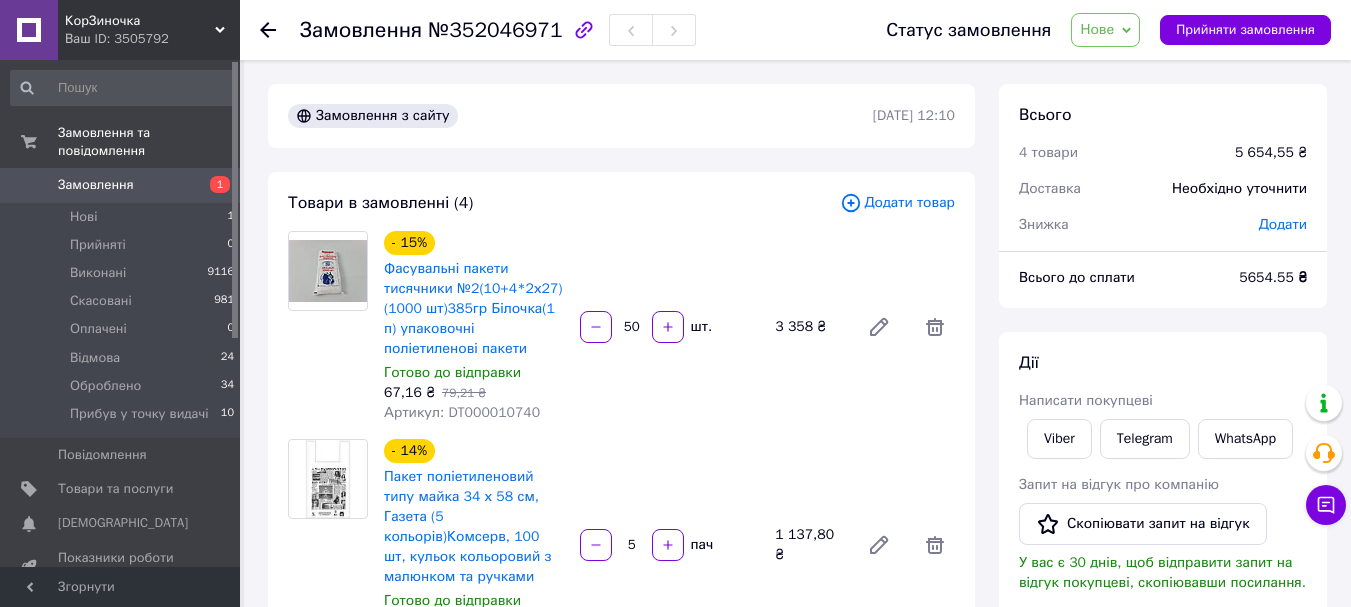 click on "Нове" at bounding box center (1097, 29) 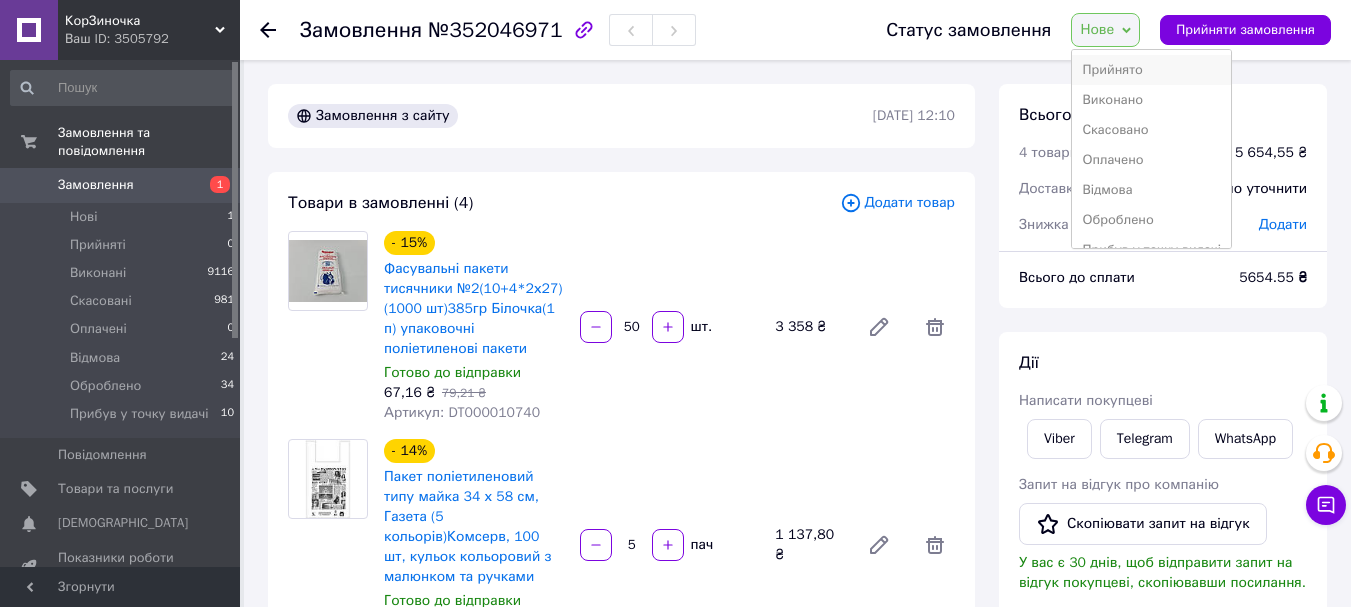 click on "Прийнято" at bounding box center [1151, 70] 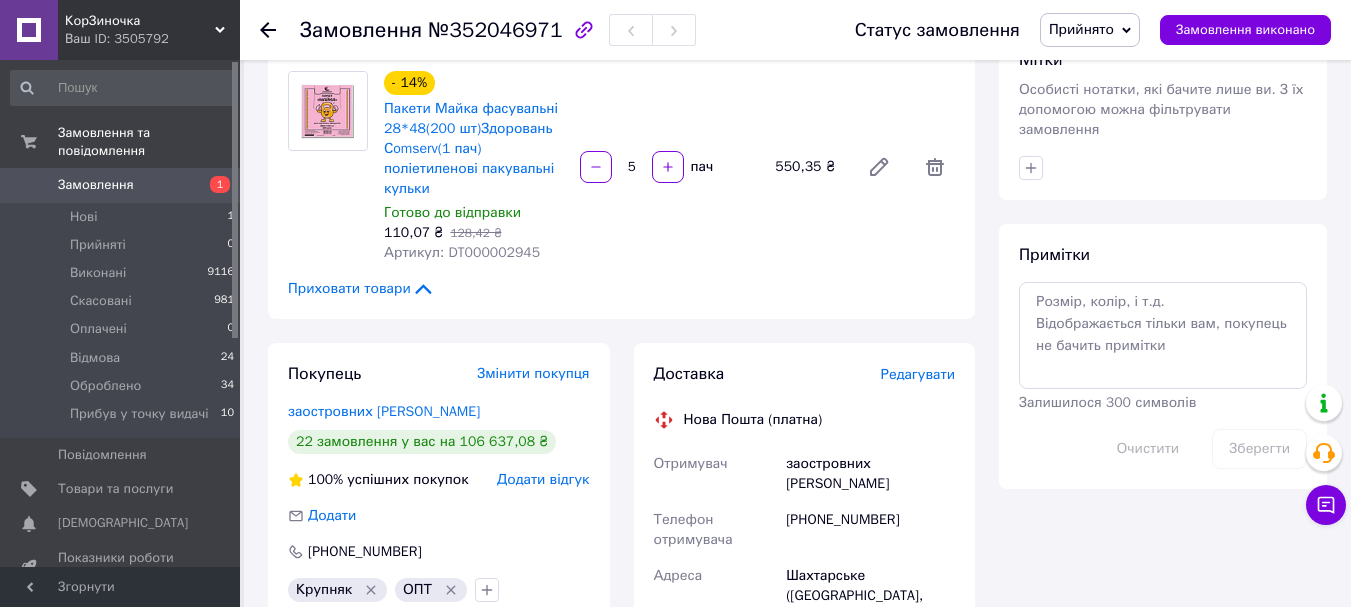 scroll, scrollTop: 900, scrollLeft: 0, axis: vertical 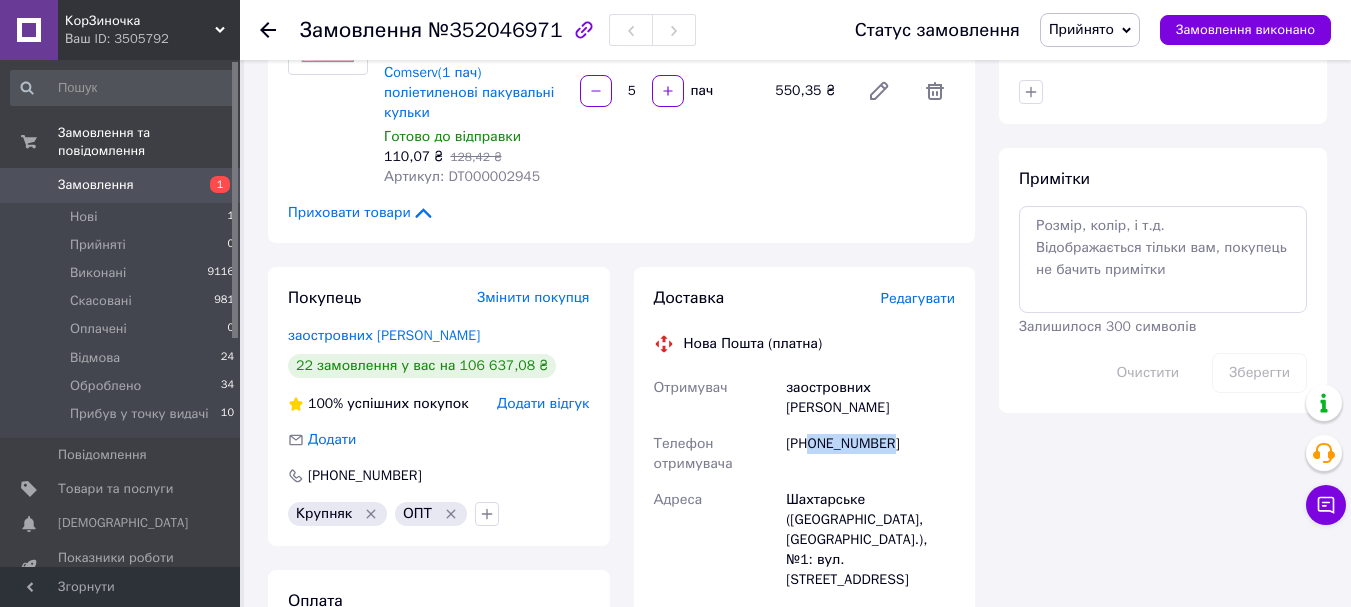 drag, startPoint x: 812, startPoint y: 406, endPoint x: 891, endPoint y: 408, distance: 79.025314 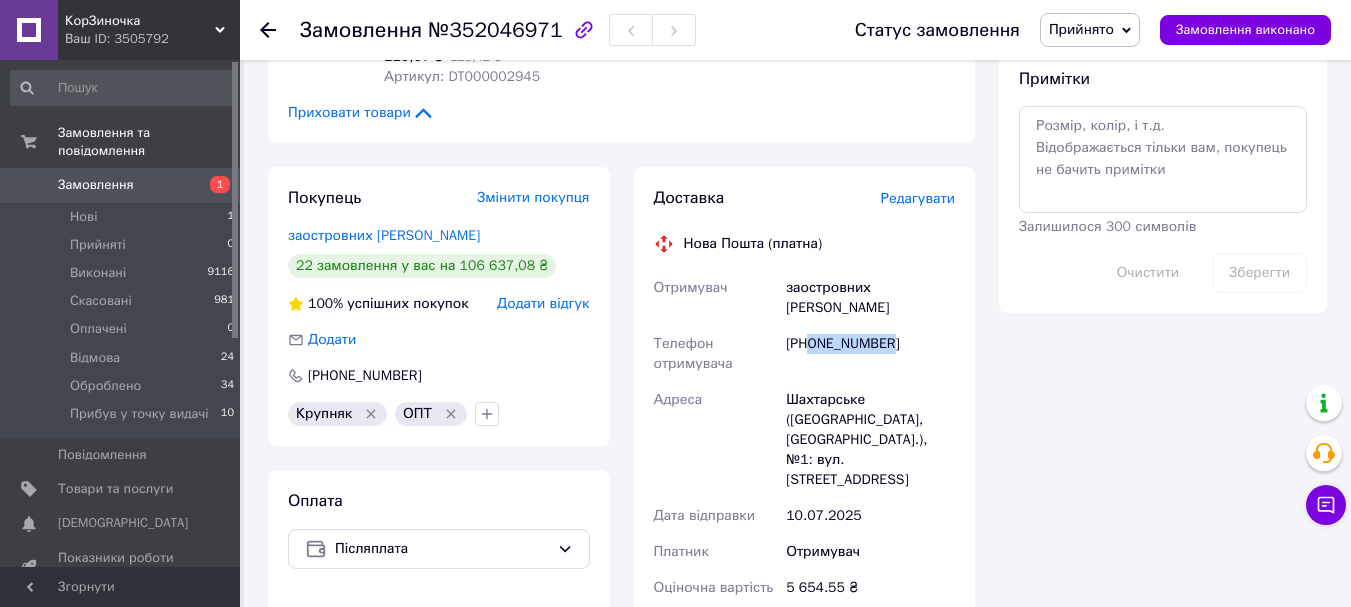 scroll, scrollTop: 0, scrollLeft: 0, axis: both 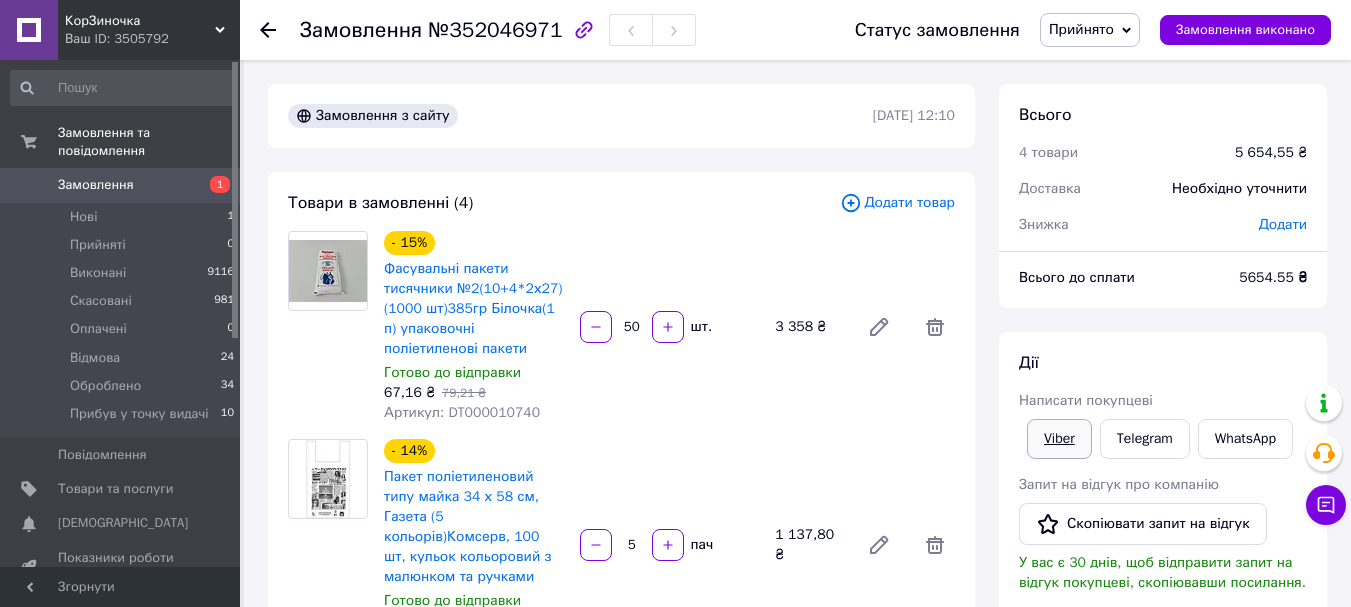click on "Viber" at bounding box center [1059, 439] 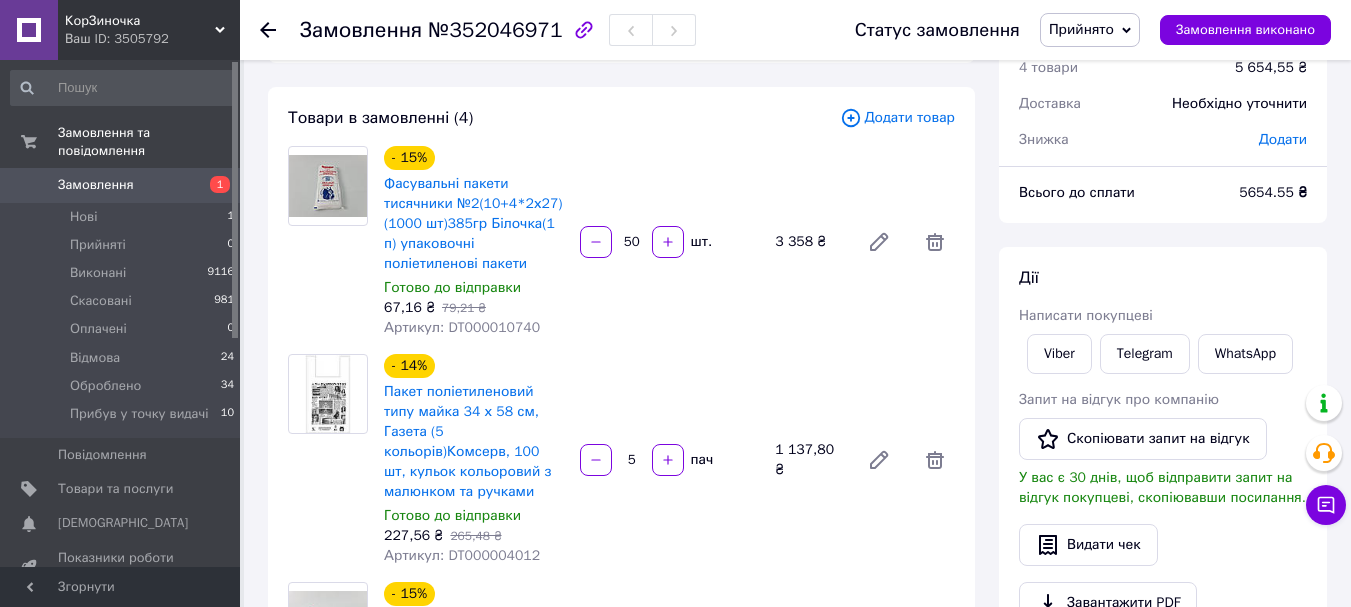 scroll, scrollTop: 100, scrollLeft: 0, axis: vertical 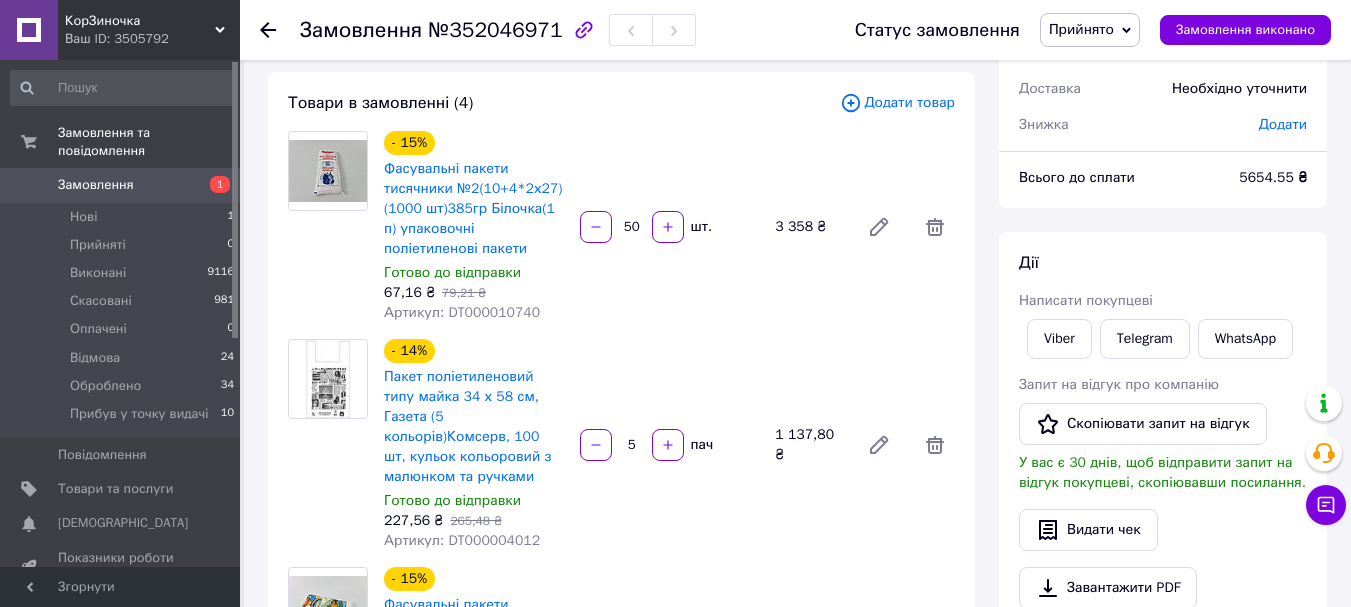 click on "Прийнято" at bounding box center (1081, 29) 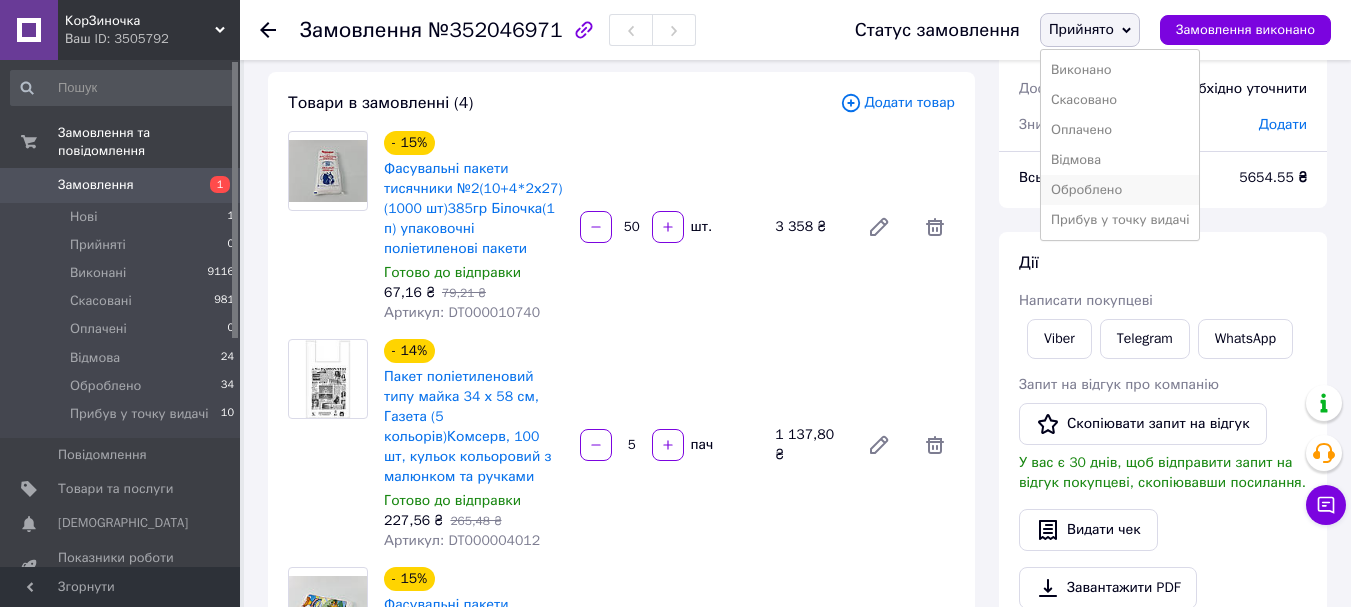 click on "Оброблено" at bounding box center (1120, 190) 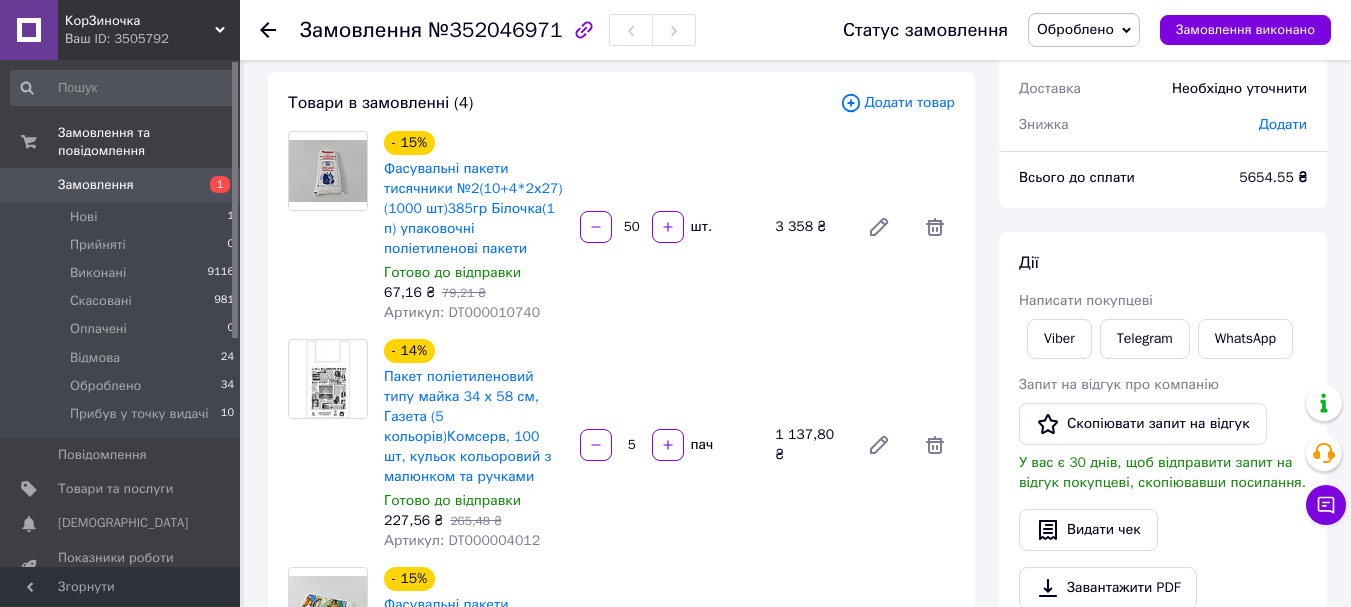click on "Замовлення" at bounding box center (96, 185) 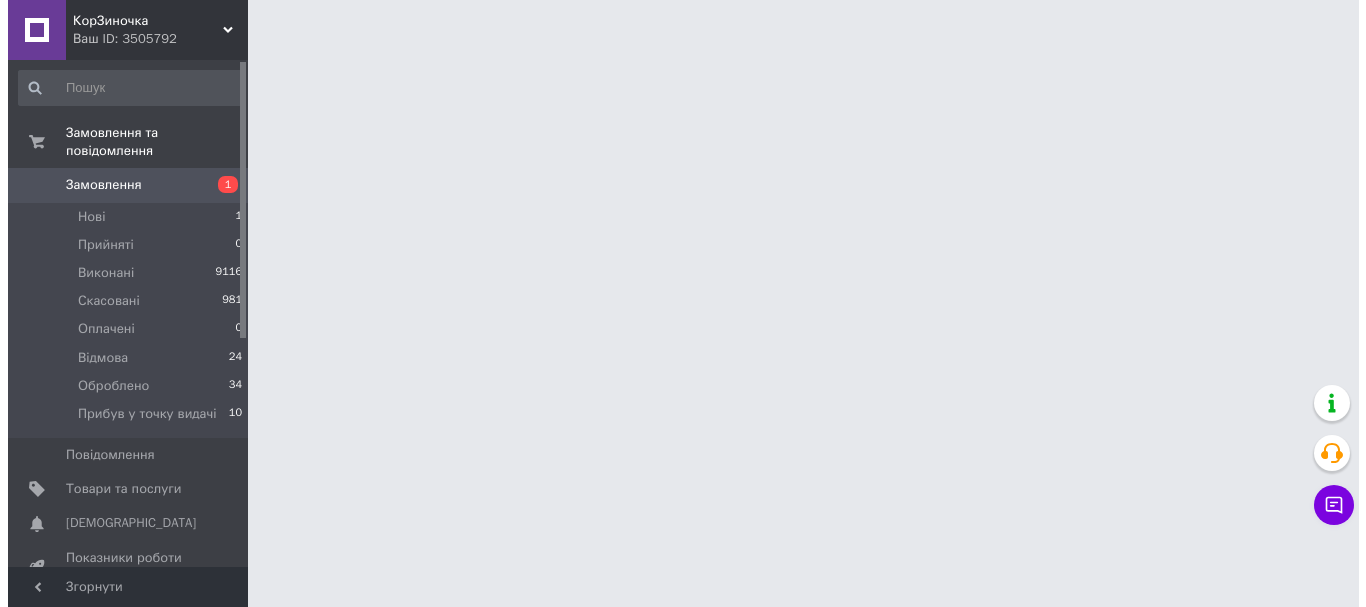 scroll, scrollTop: 0, scrollLeft: 0, axis: both 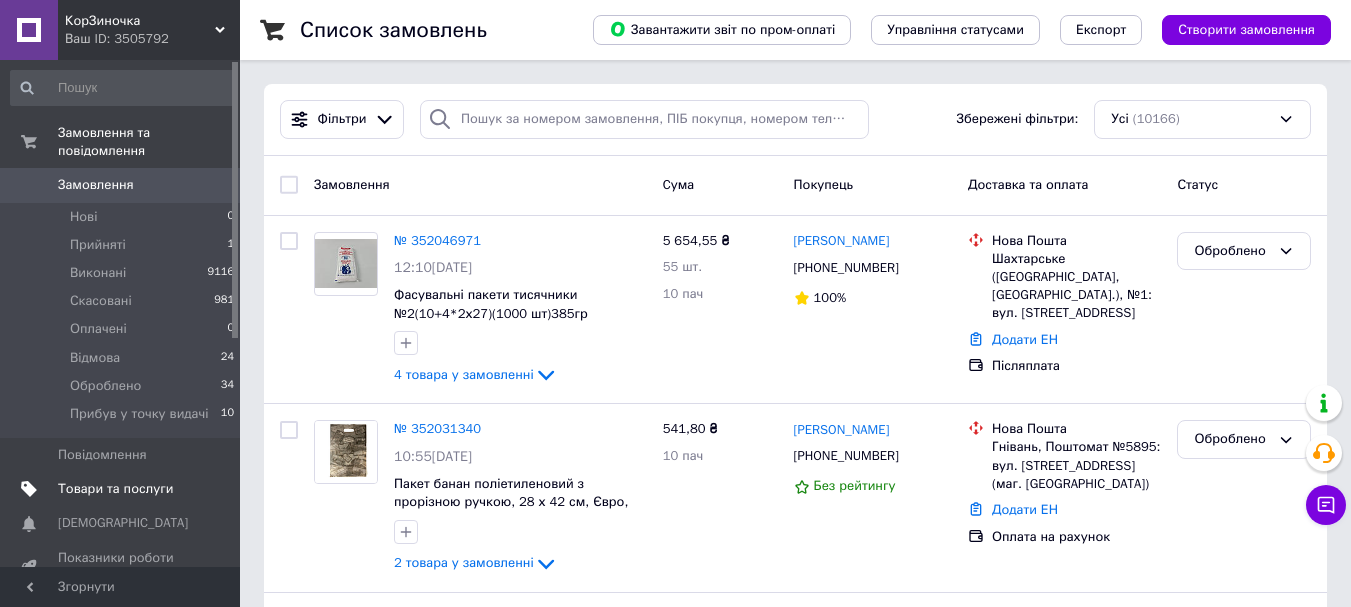 click on "Товари та послуги" at bounding box center [115, 489] 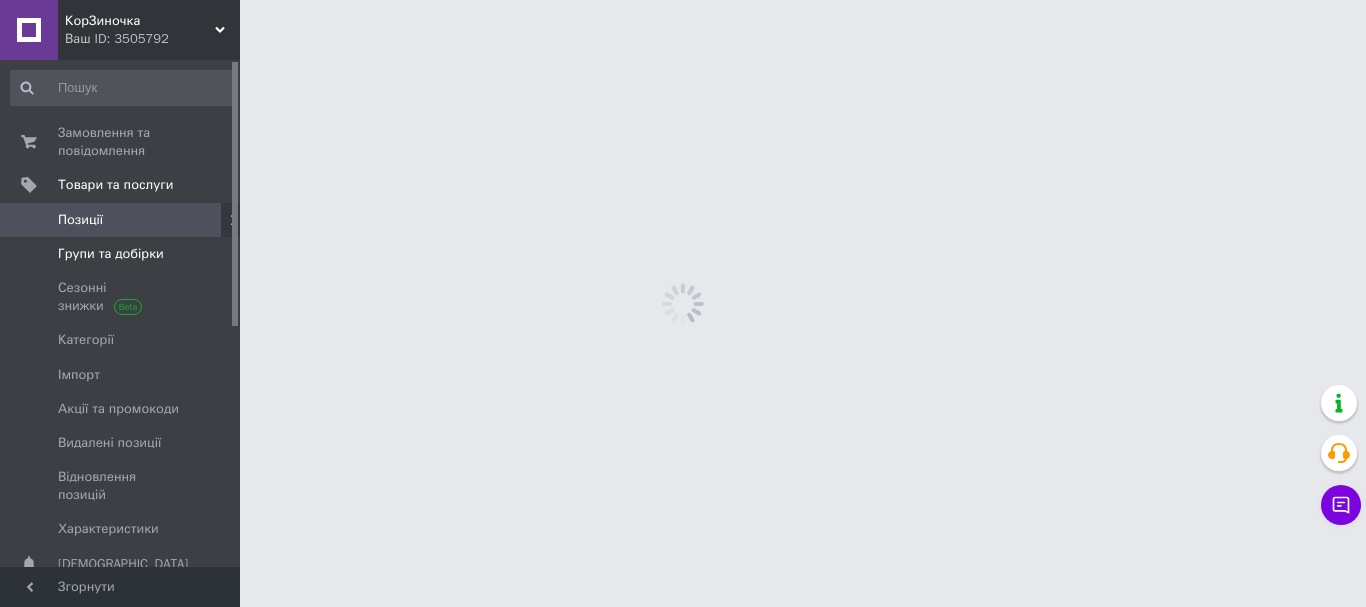 click on "Групи та добірки" at bounding box center [111, 254] 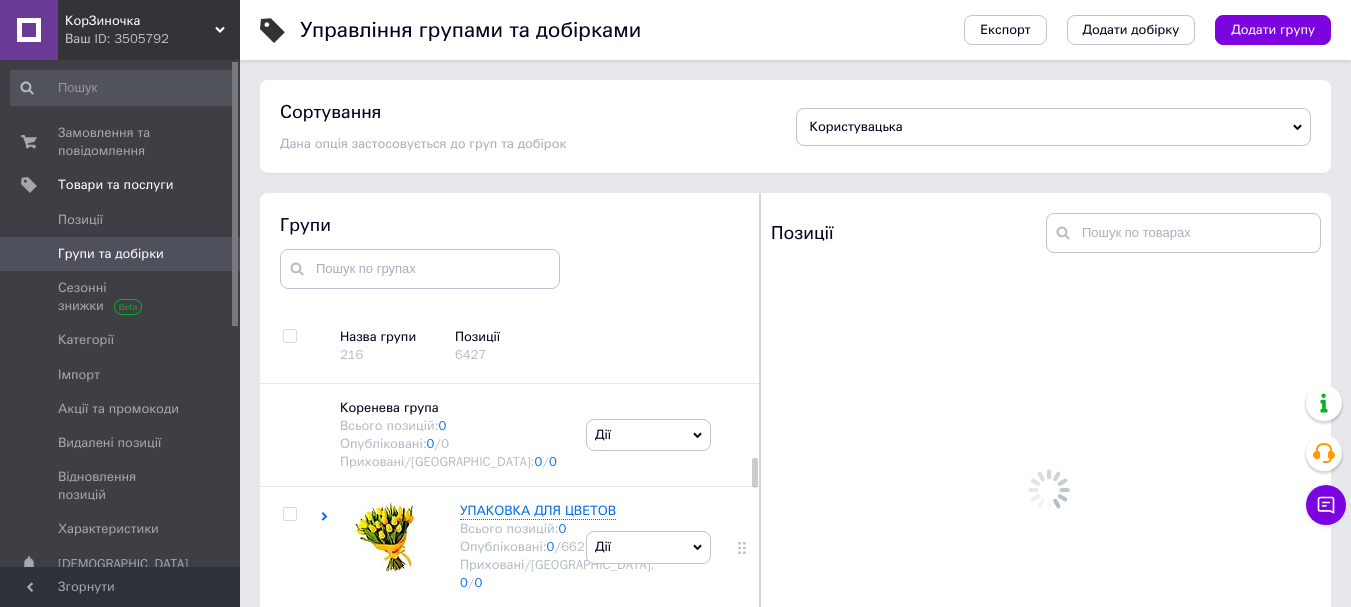 scroll, scrollTop: 113, scrollLeft: 0, axis: vertical 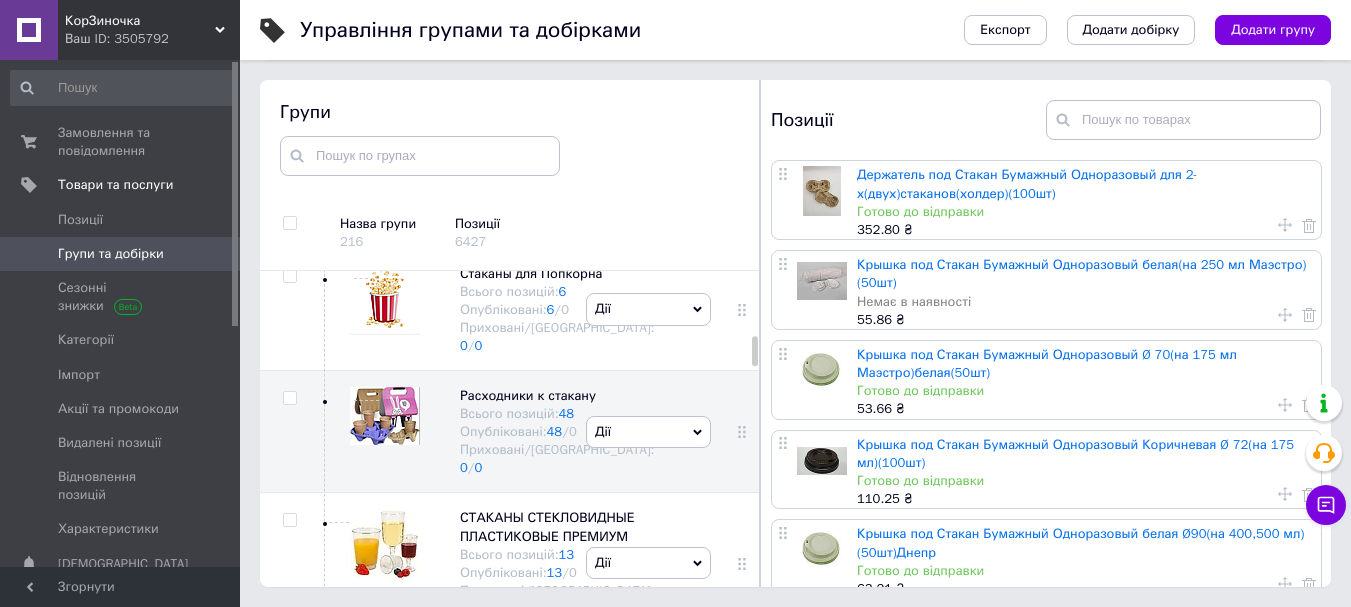 click at bounding box center [289, -91] 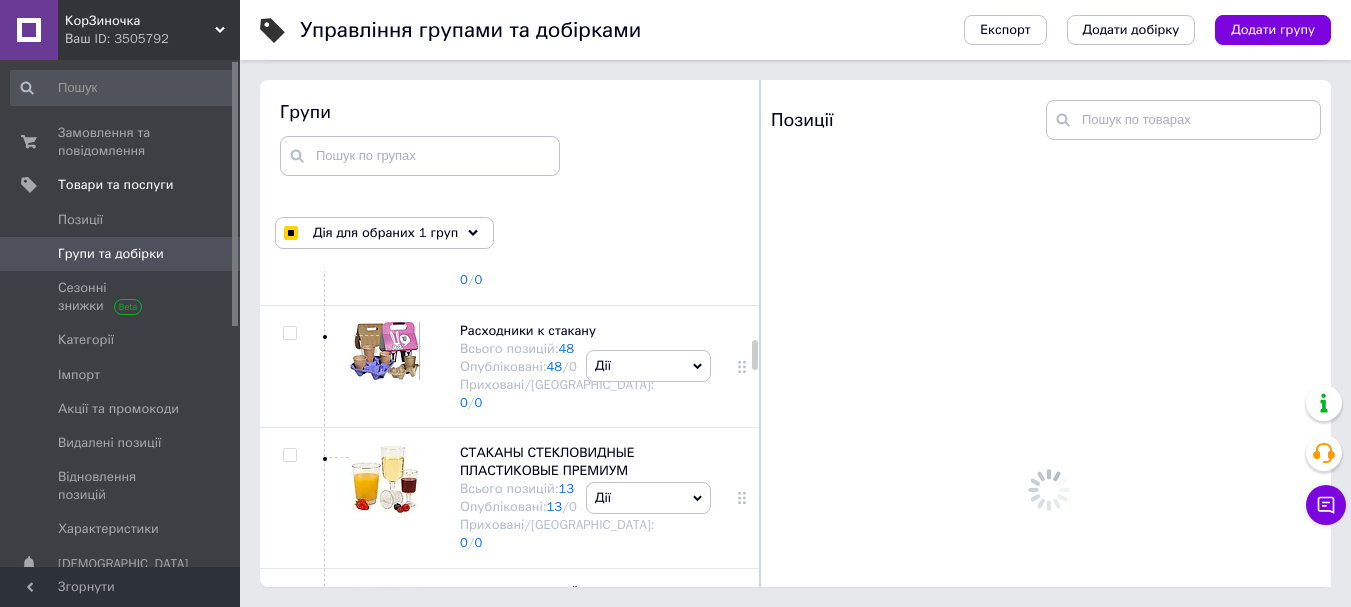 scroll, scrollTop: 1781, scrollLeft: 0, axis: vertical 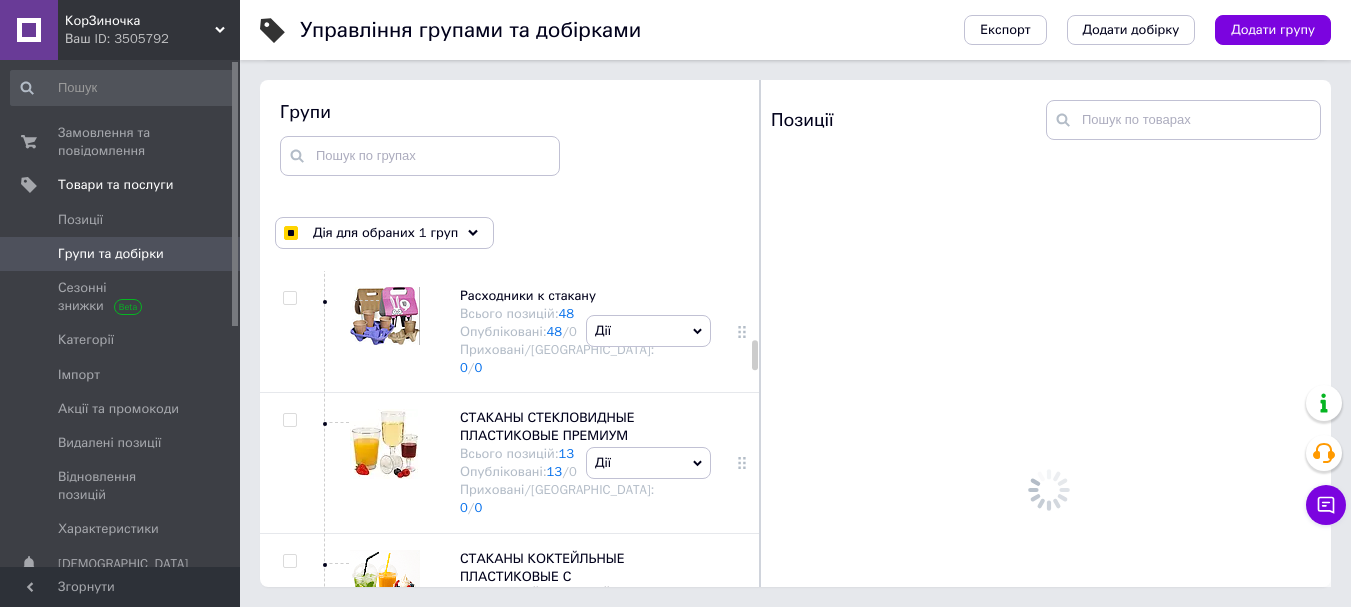 click at bounding box center [289, -70] 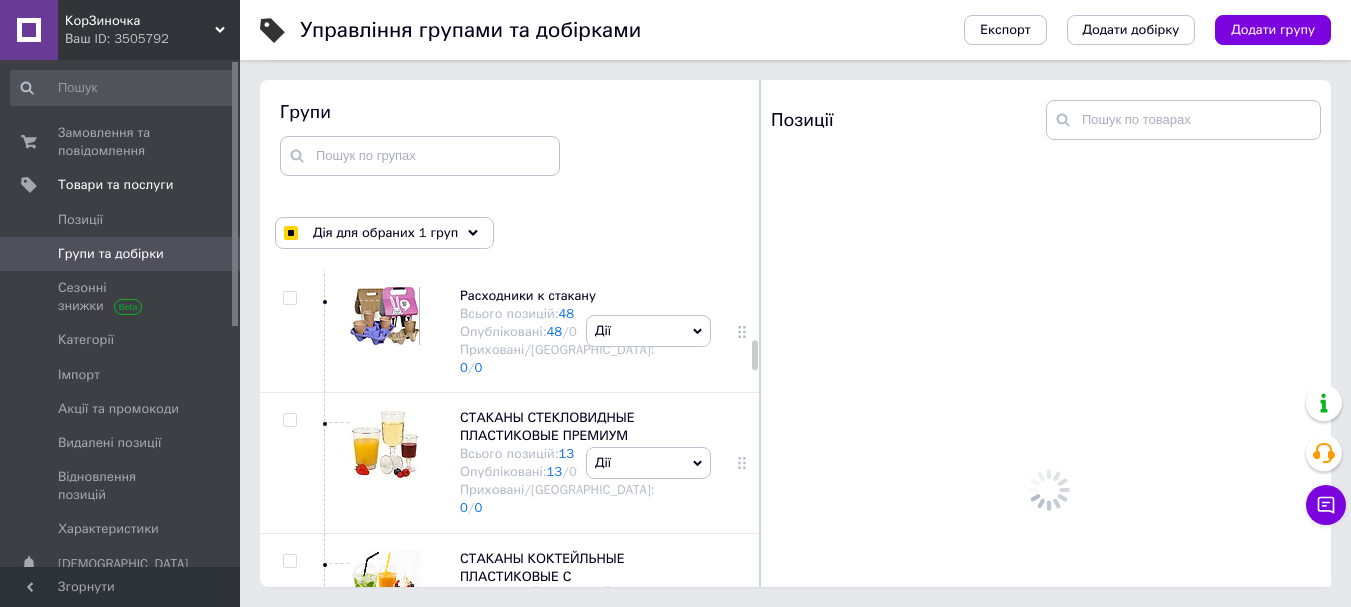 checkbox on "true" 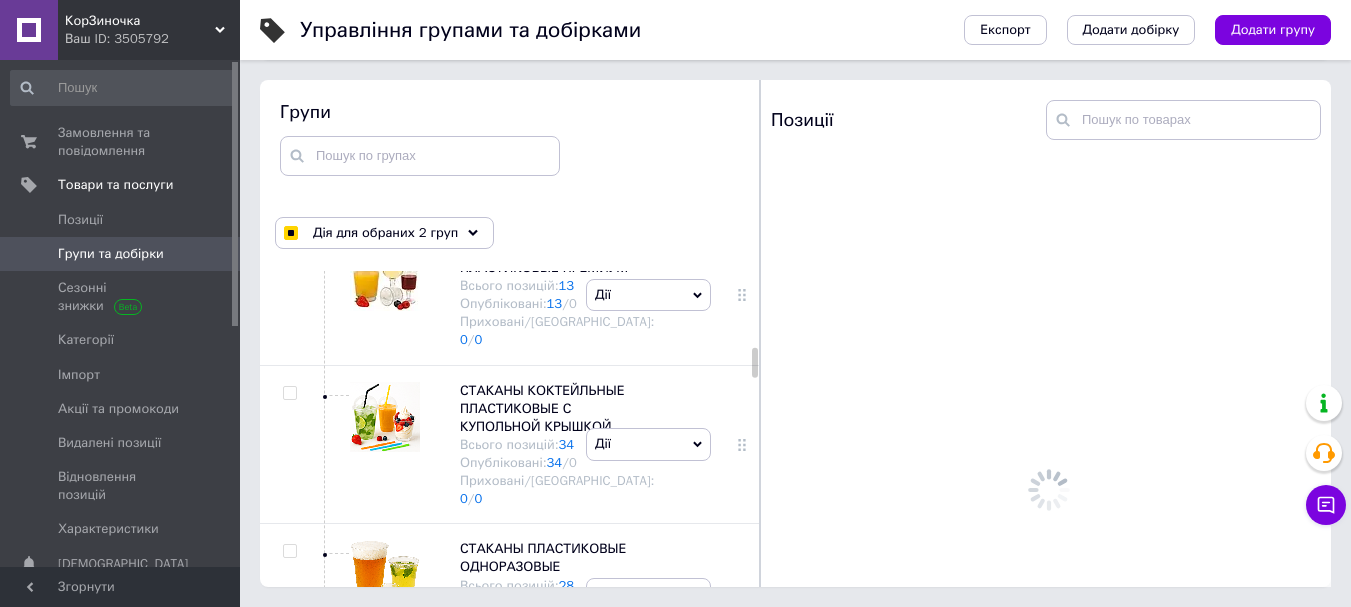 scroll, scrollTop: 1981, scrollLeft: 0, axis: vertical 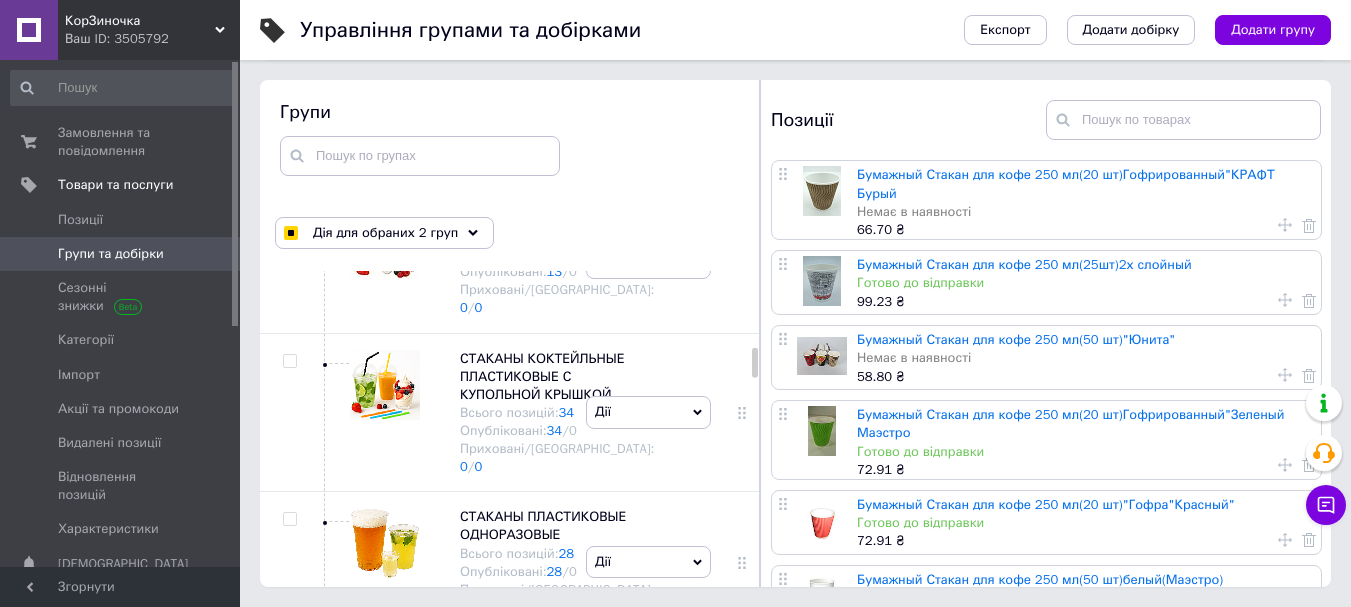 click at bounding box center (289, -147) 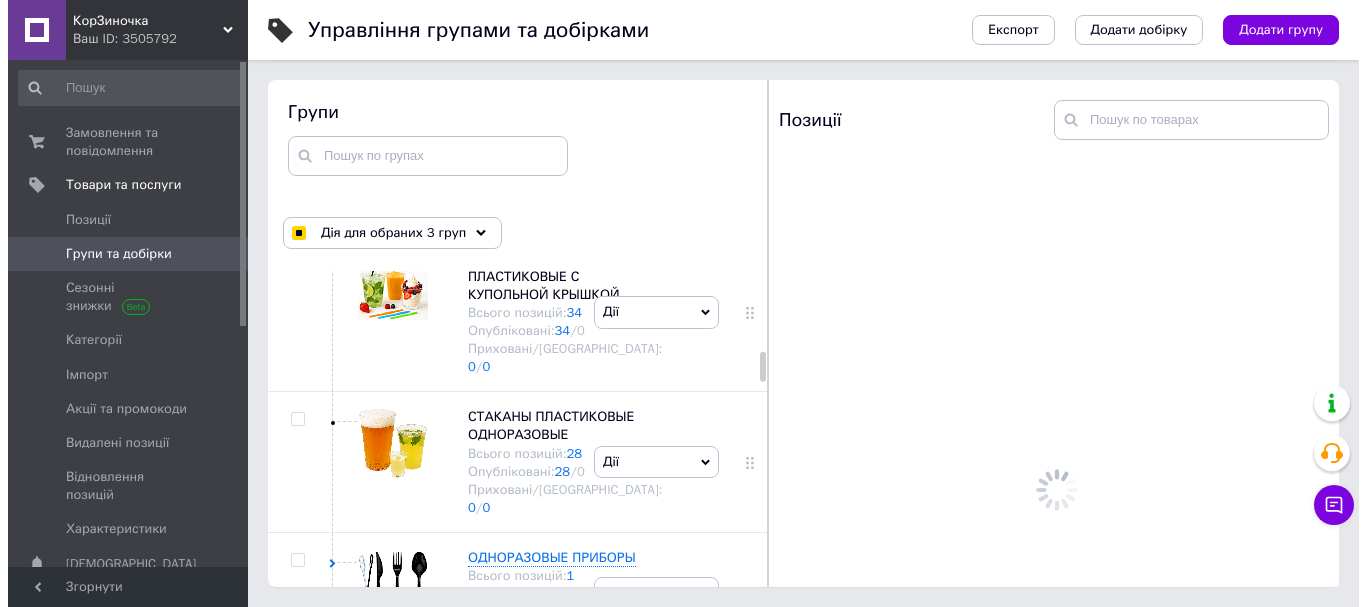 scroll, scrollTop: 2181, scrollLeft: 0, axis: vertical 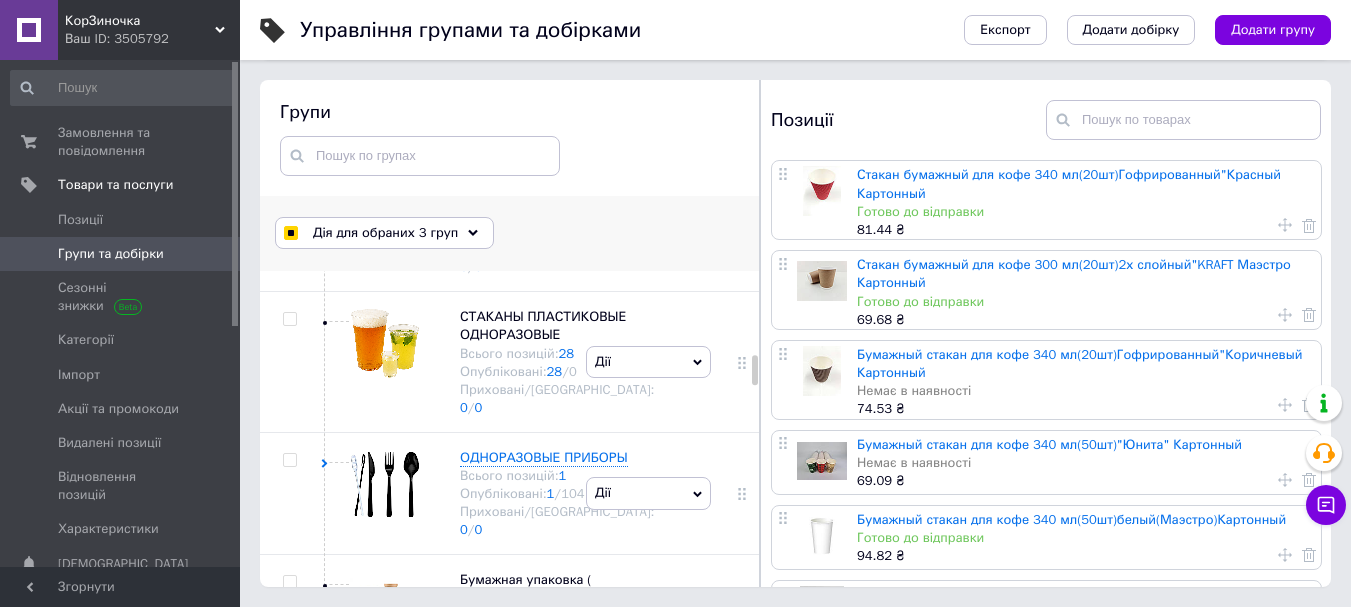 click 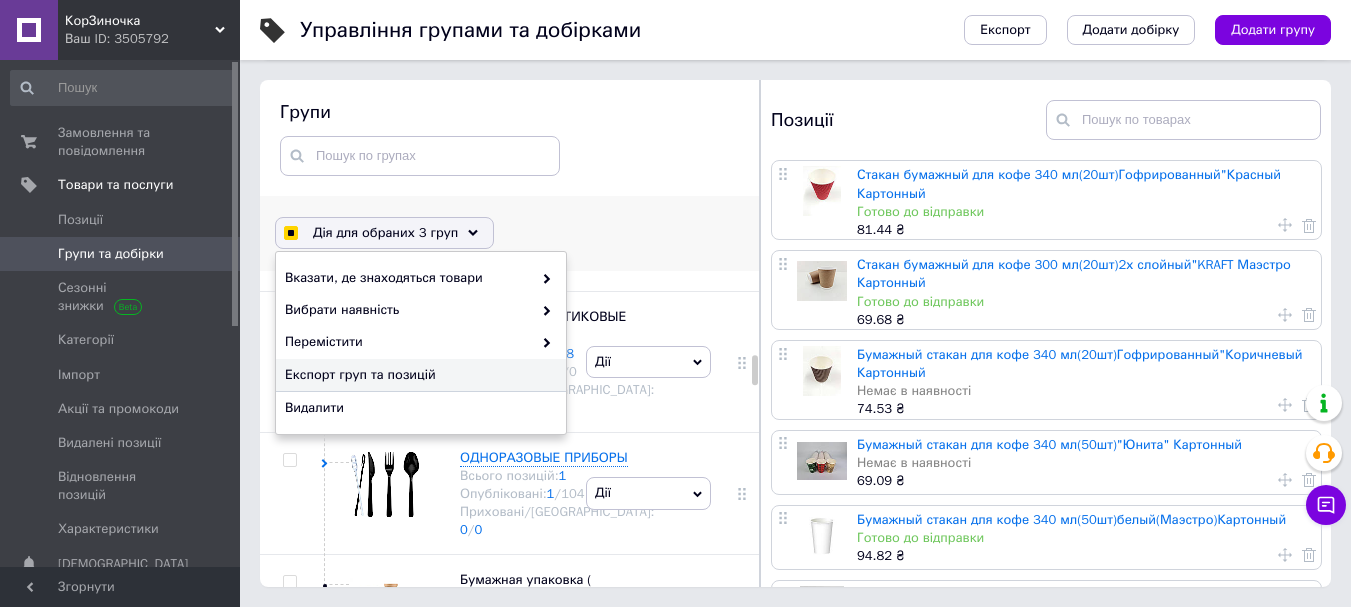 click on "Експорт груп та позицій" at bounding box center [418, 375] 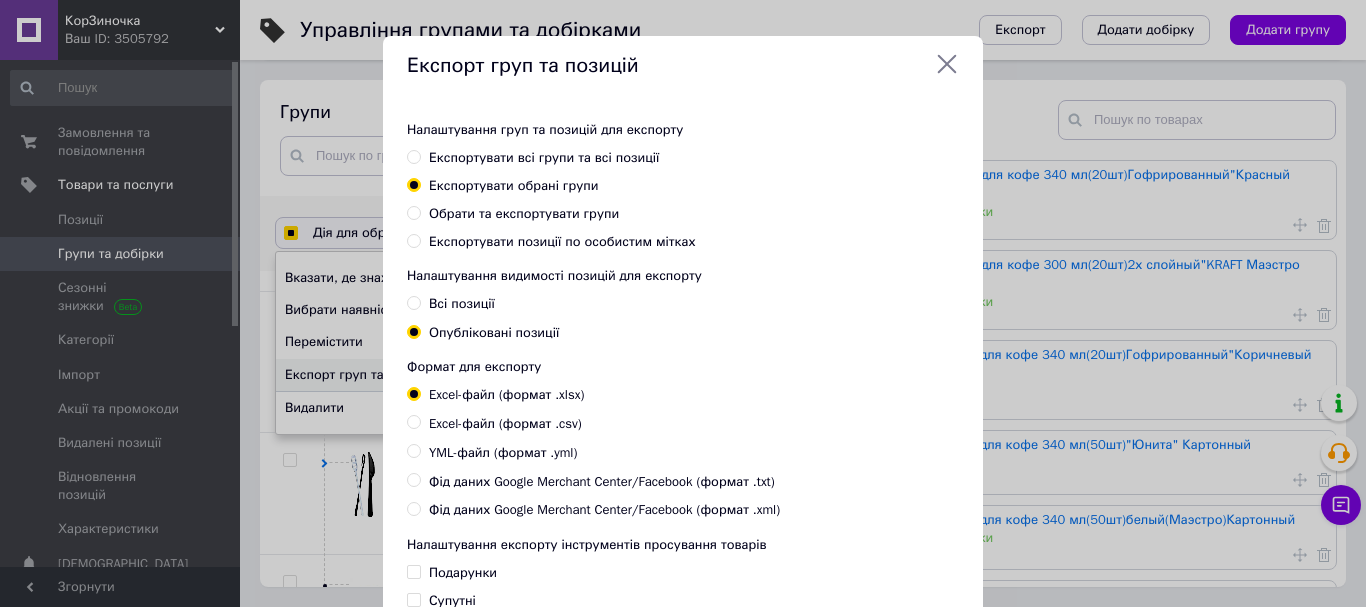 scroll, scrollTop: 2164, scrollLeft: 0, axis: vertical 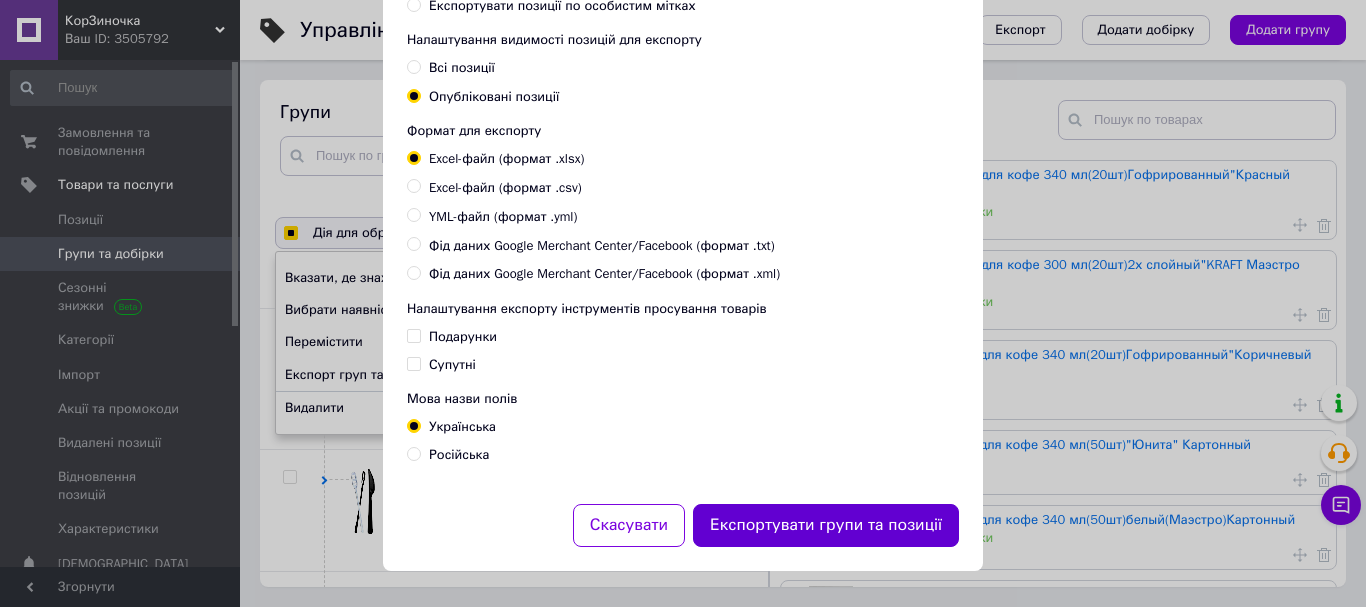 click on "Експортувати групи та позиції" at bounding box center (826, 525) 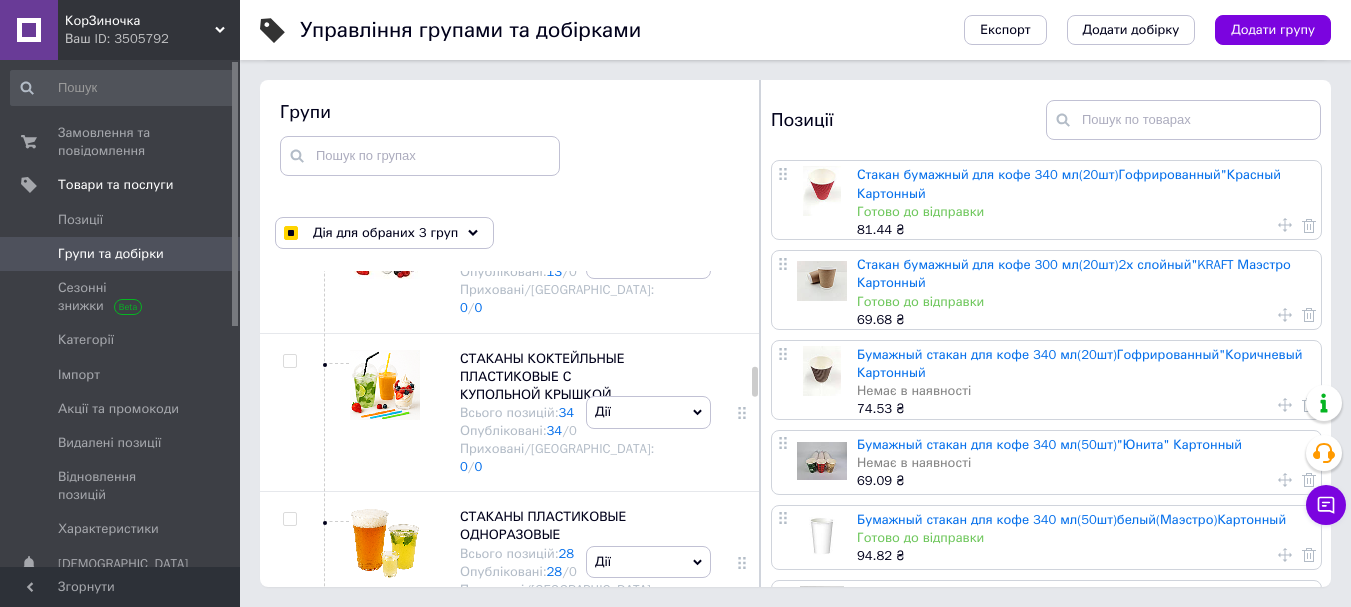 scroll, scrollTop: 2481, scrollLeft: 0, axis: vertical 